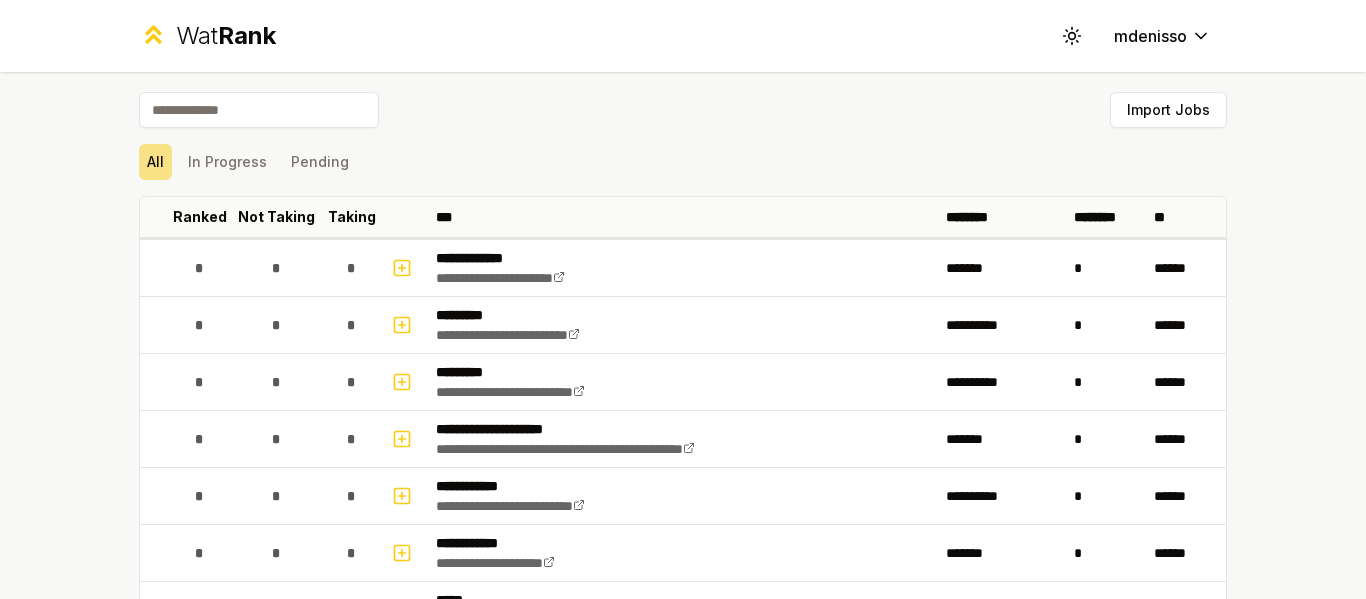 scroll, scrollTop: 0, scrollLeft: 0, axis: both 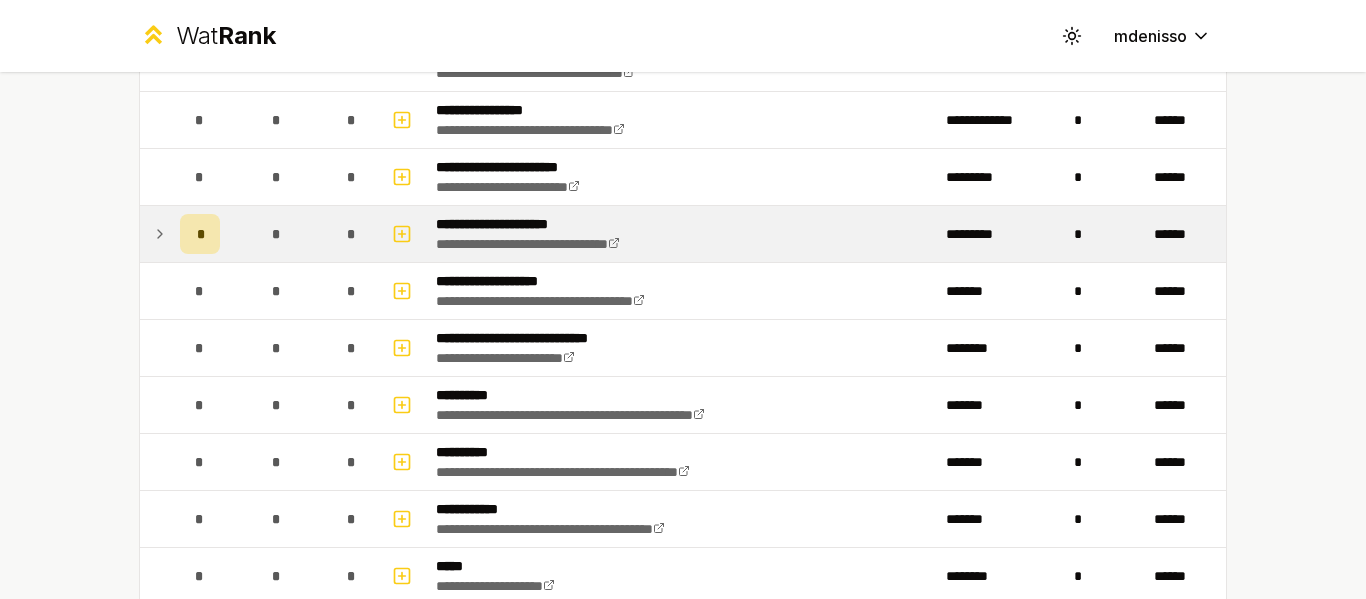 click on "**********" at bounding box center (683, 234) 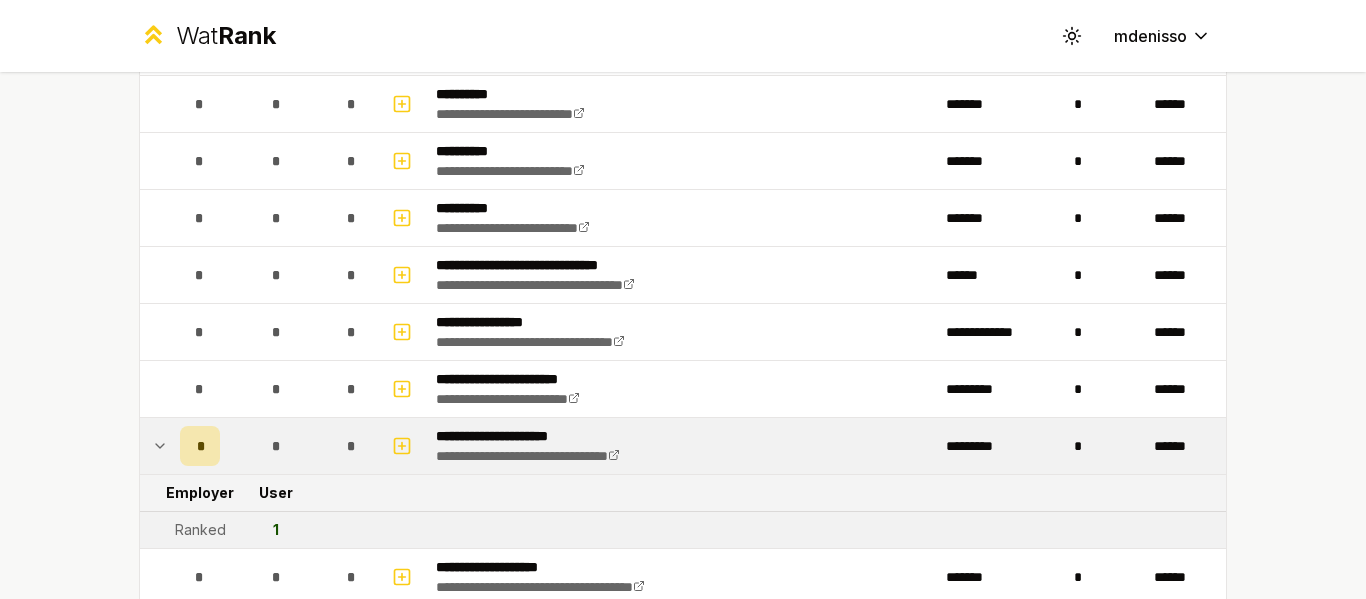 scroll, scrollTop: 678, scrollLeft: 0, axis: vertical 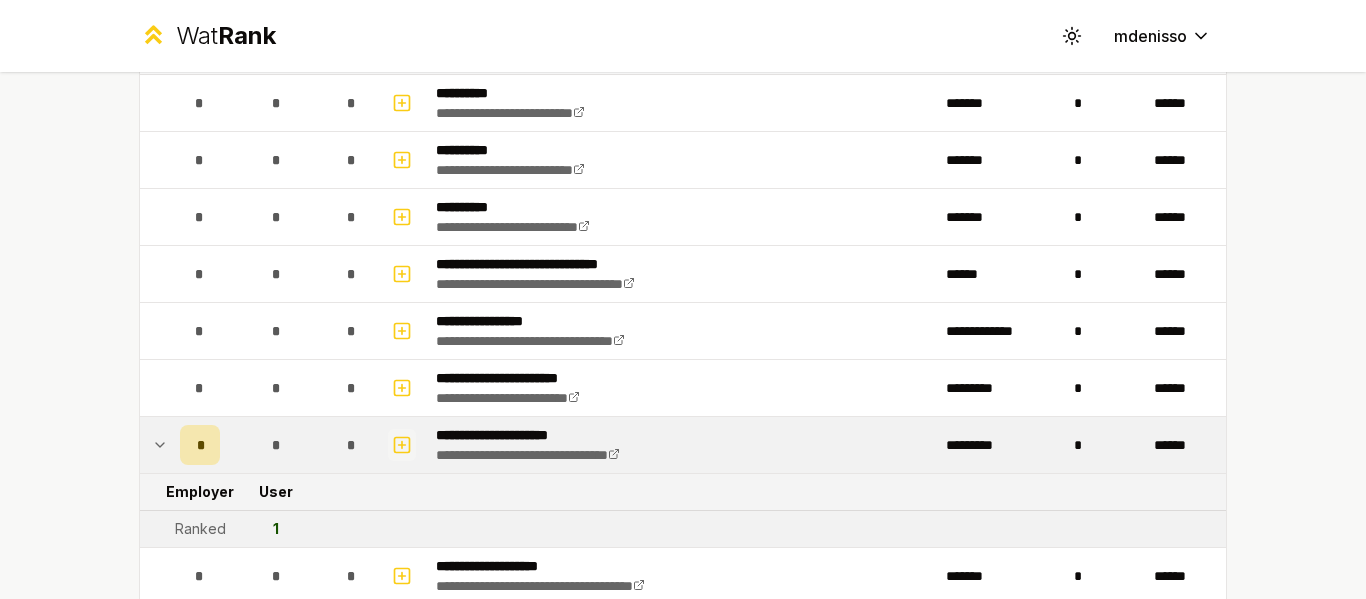 click 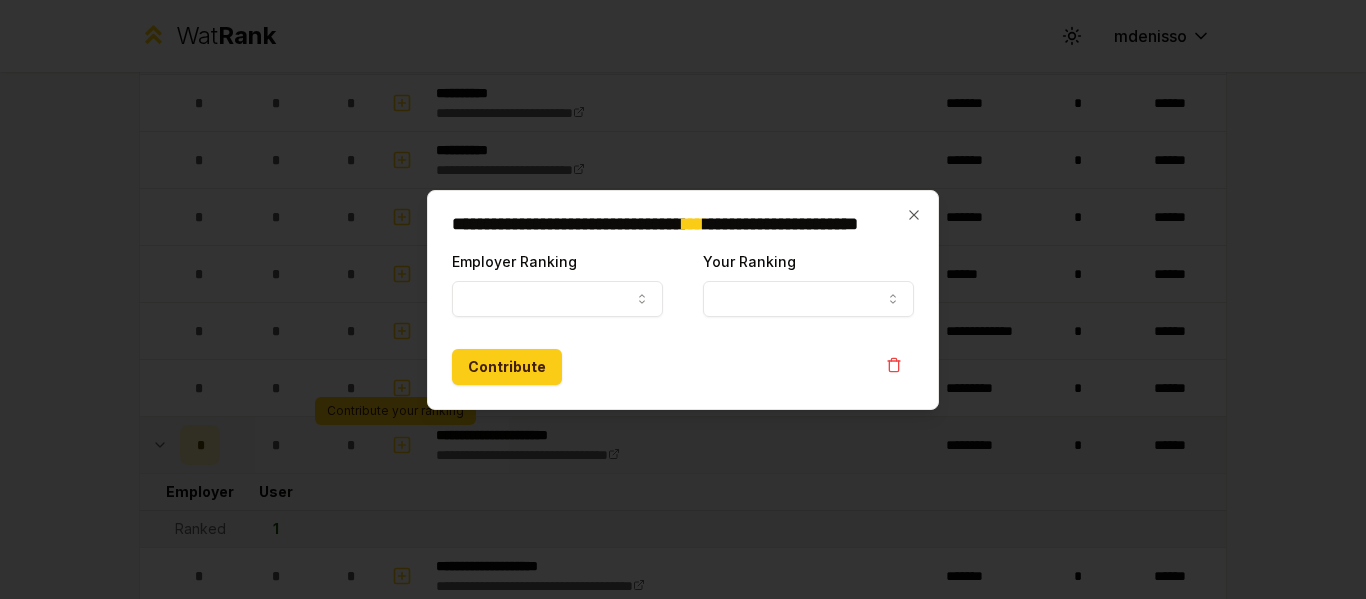 select 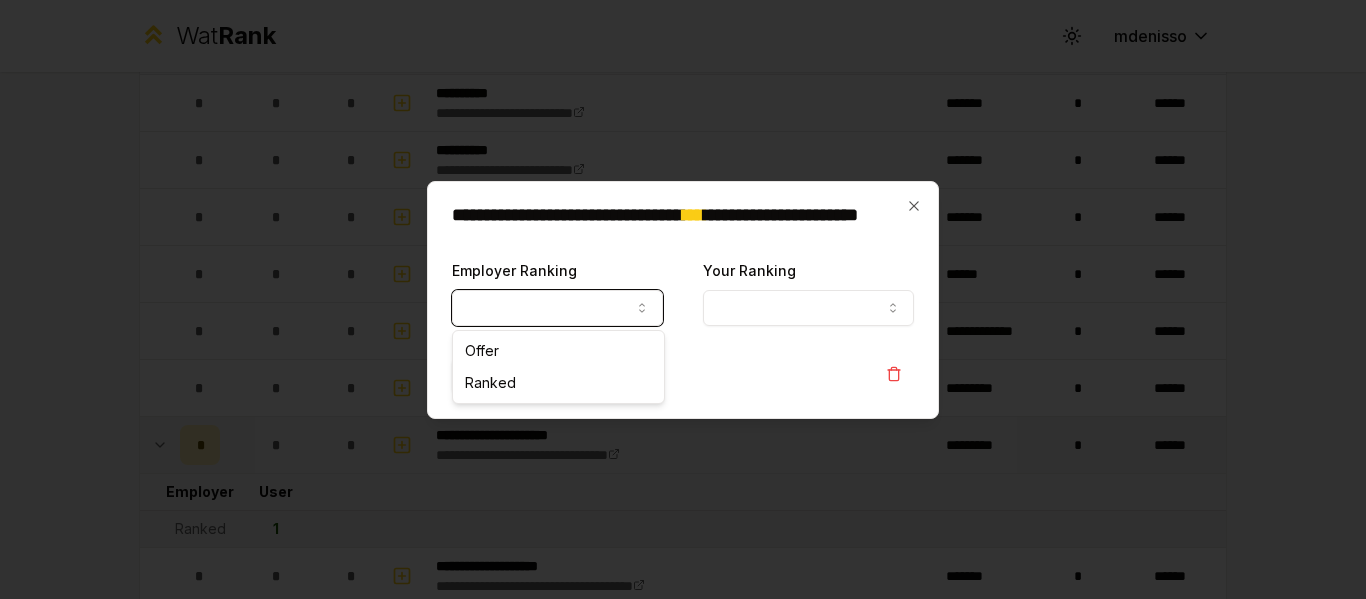 click on "Employer Ranking" at bounding box center (557, 308) 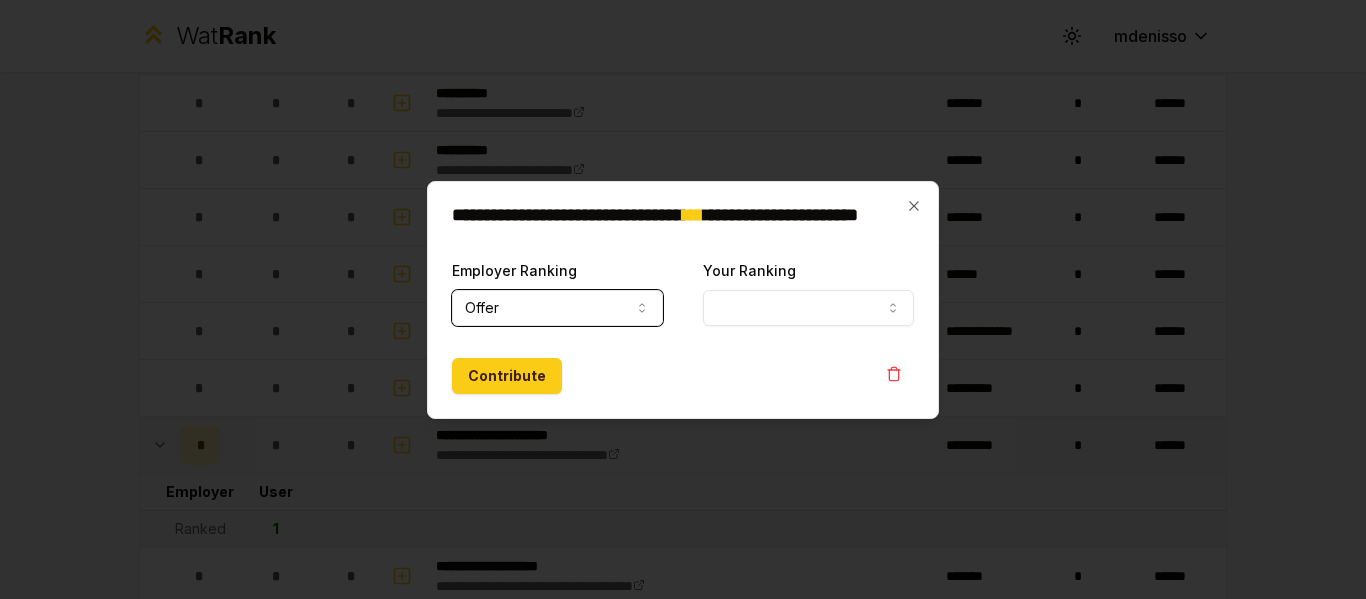click on "Your Ranking" at bounding box center [808, 308] 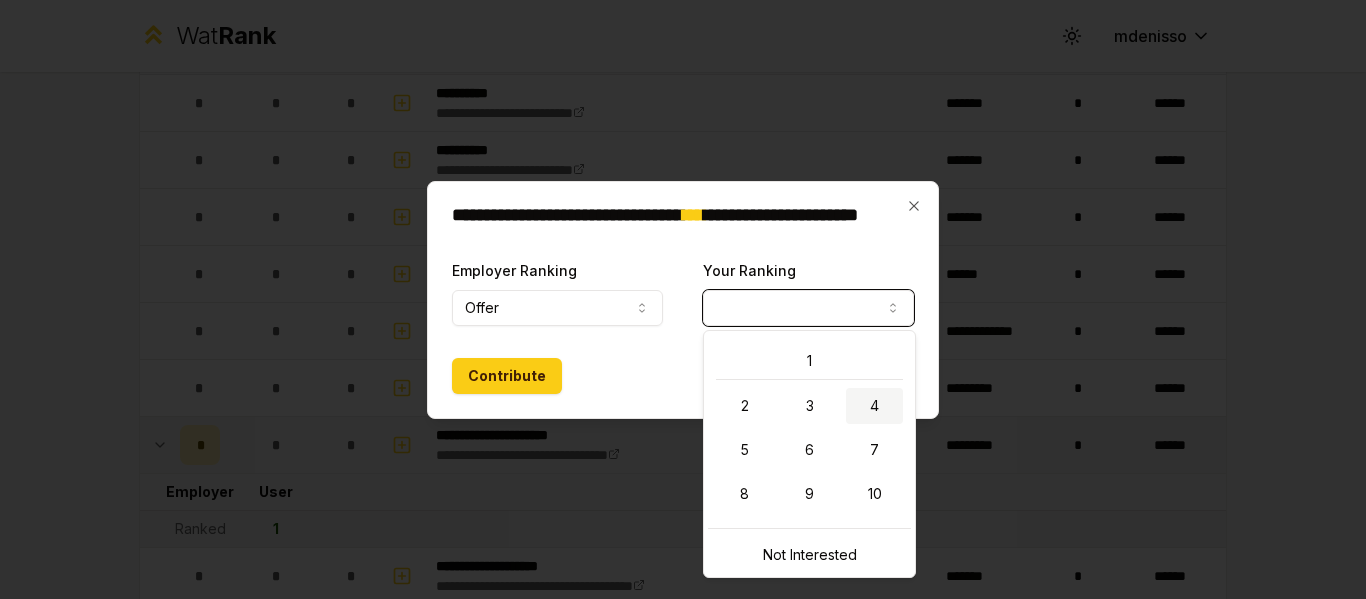 select on "*" 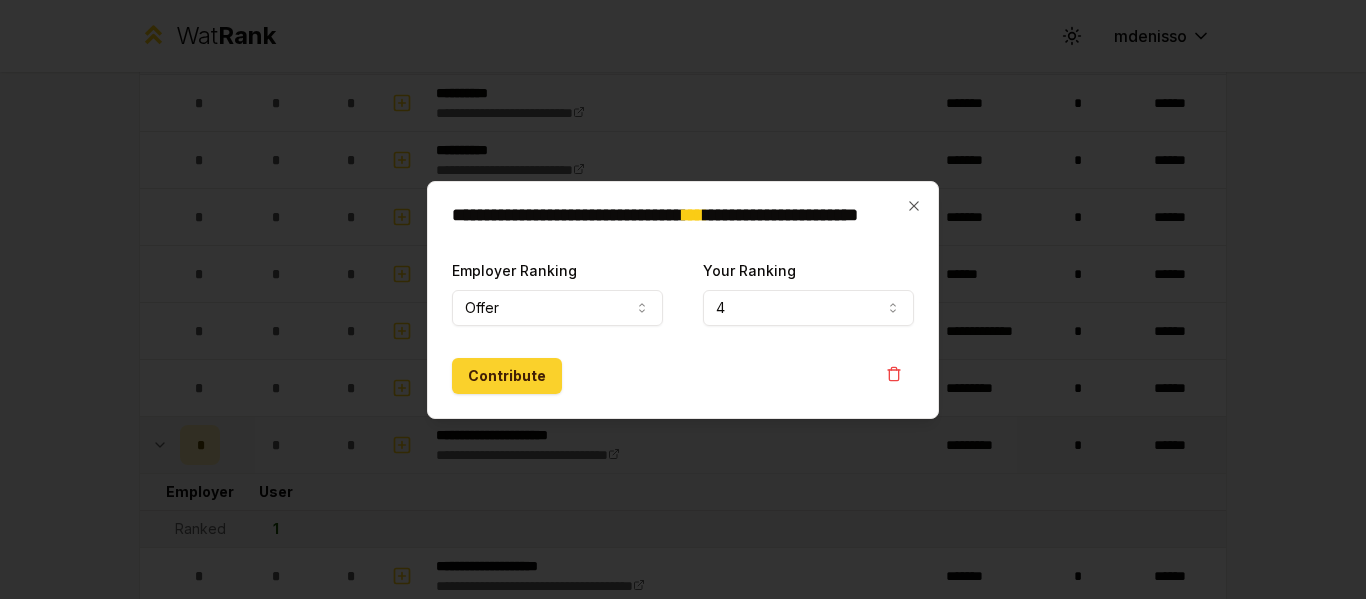 click on "Contribute" at bounding box center [507, 376] 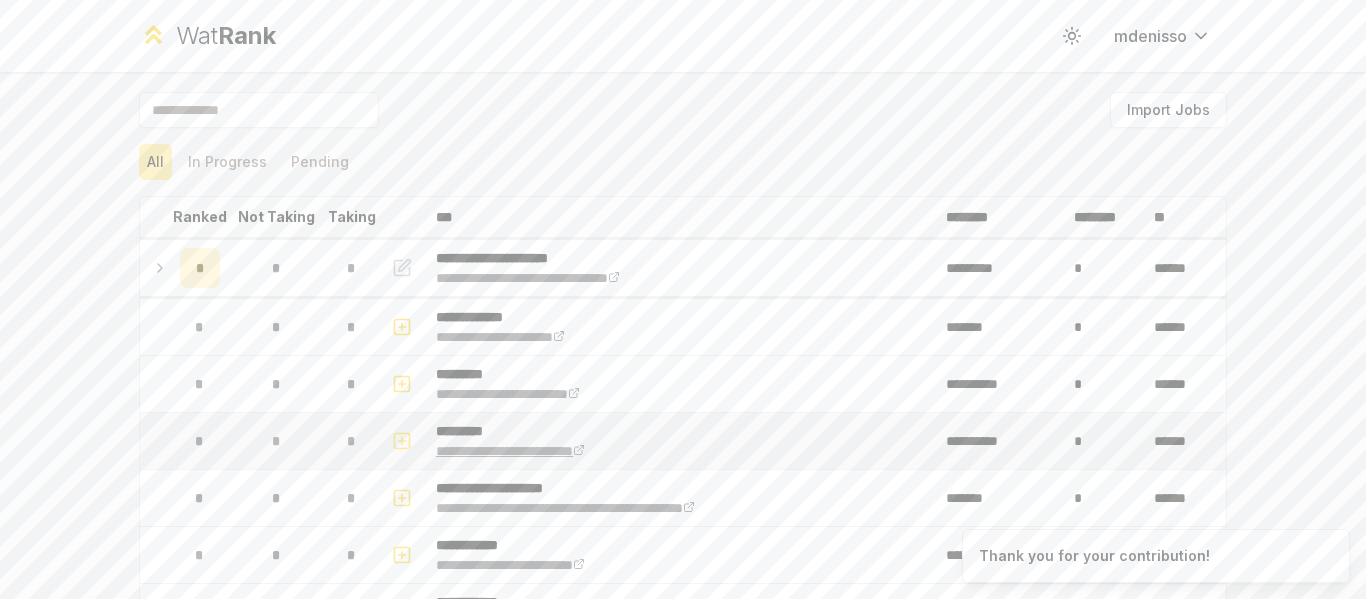 scroll, scrollTop: 70, scrollLeft: 0, axis: vertical 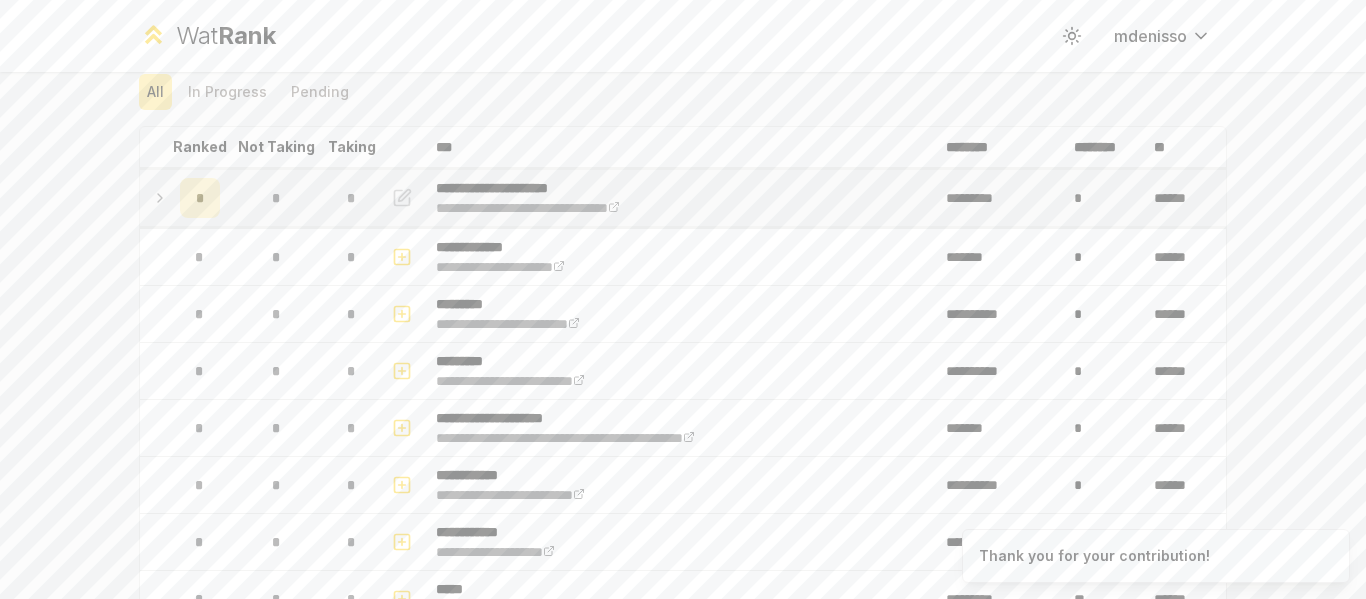 click on "*" at bounding box center [200, 198] 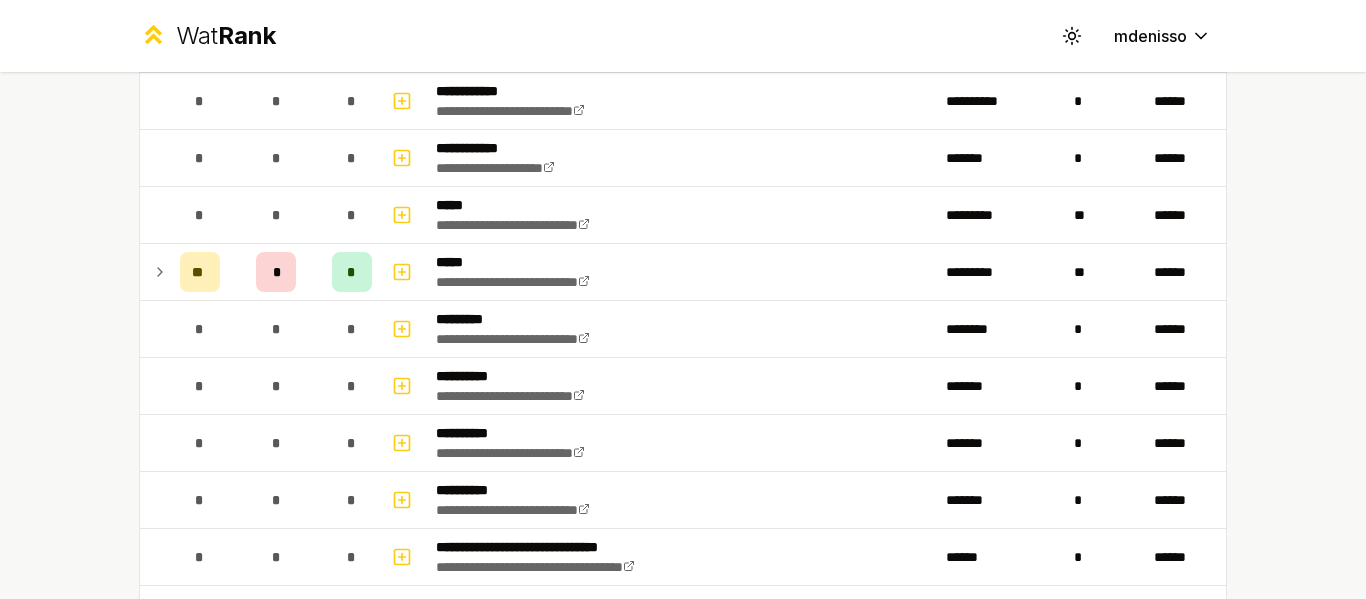 scroll, scrollTop: 566, scrollLeft: 0, axis: vertical 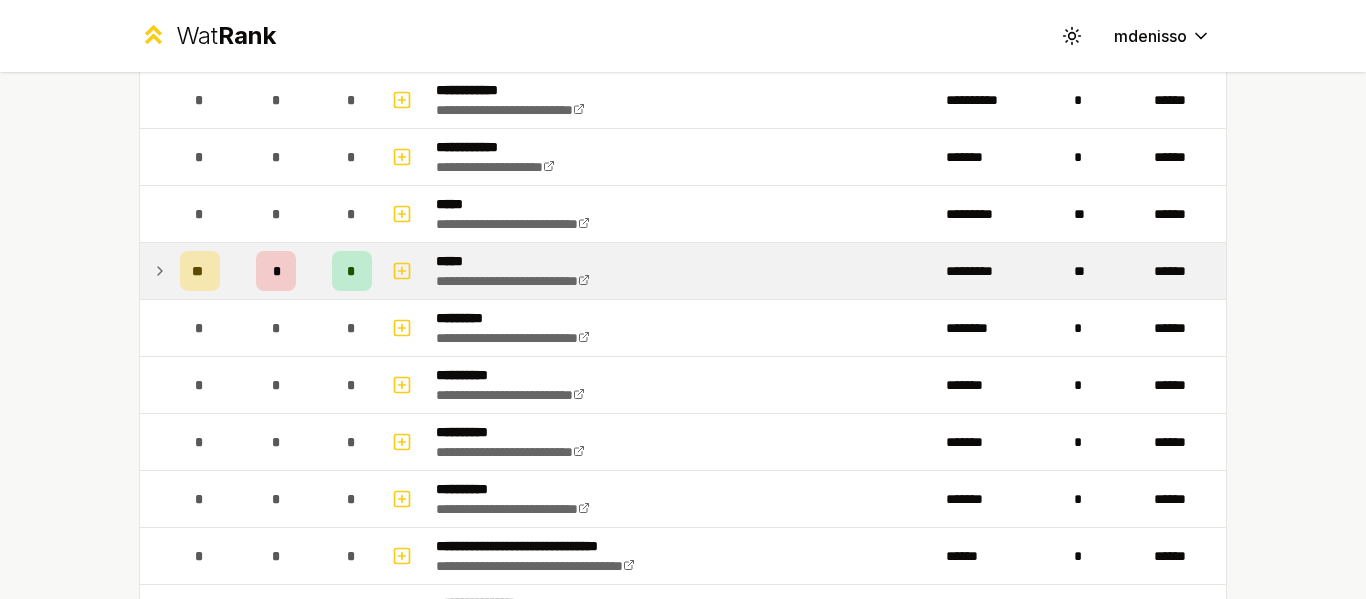 click on "**" at bounding box center (200, 271) 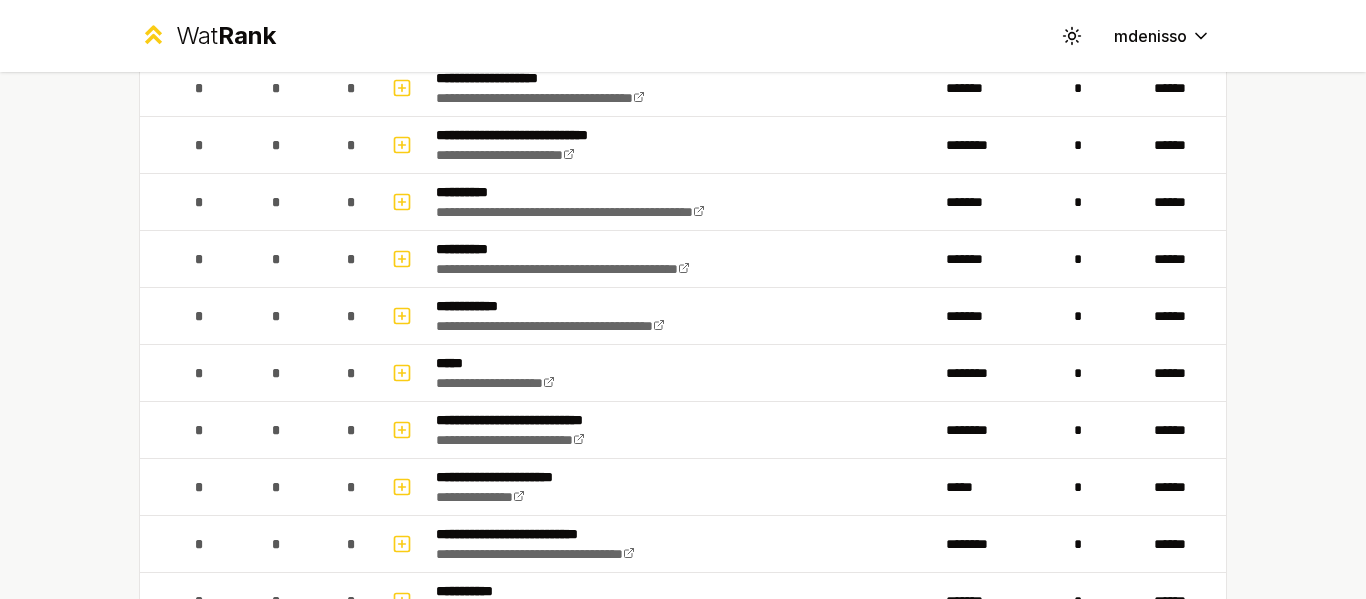 scroll, scrollTop: 1630, scrollLeft: 0, axis: vertical 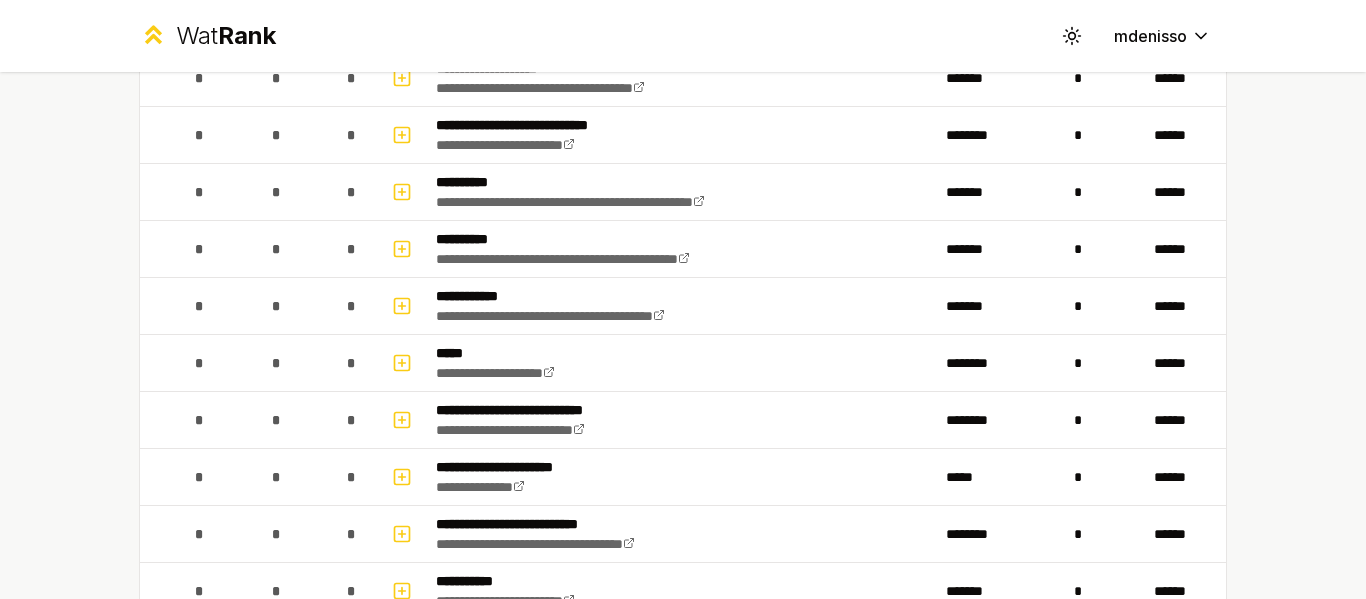 click on "*" at bounding box center (276, 249) 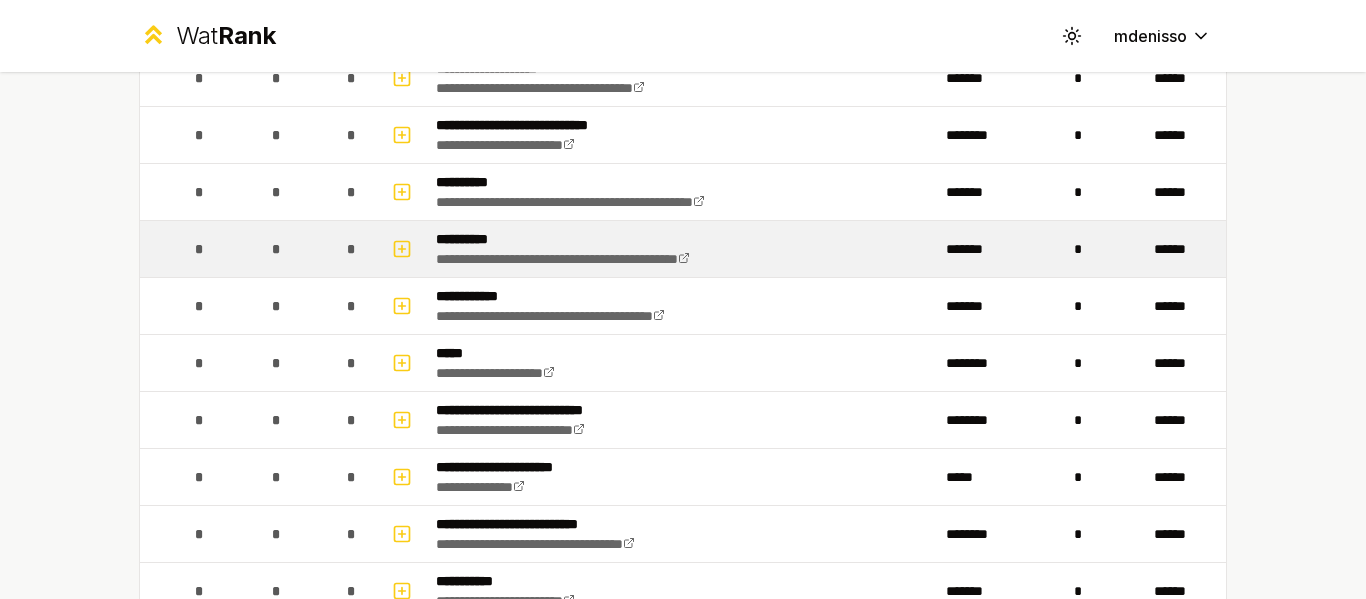 click on "**********" at bounding box center (683, 249) 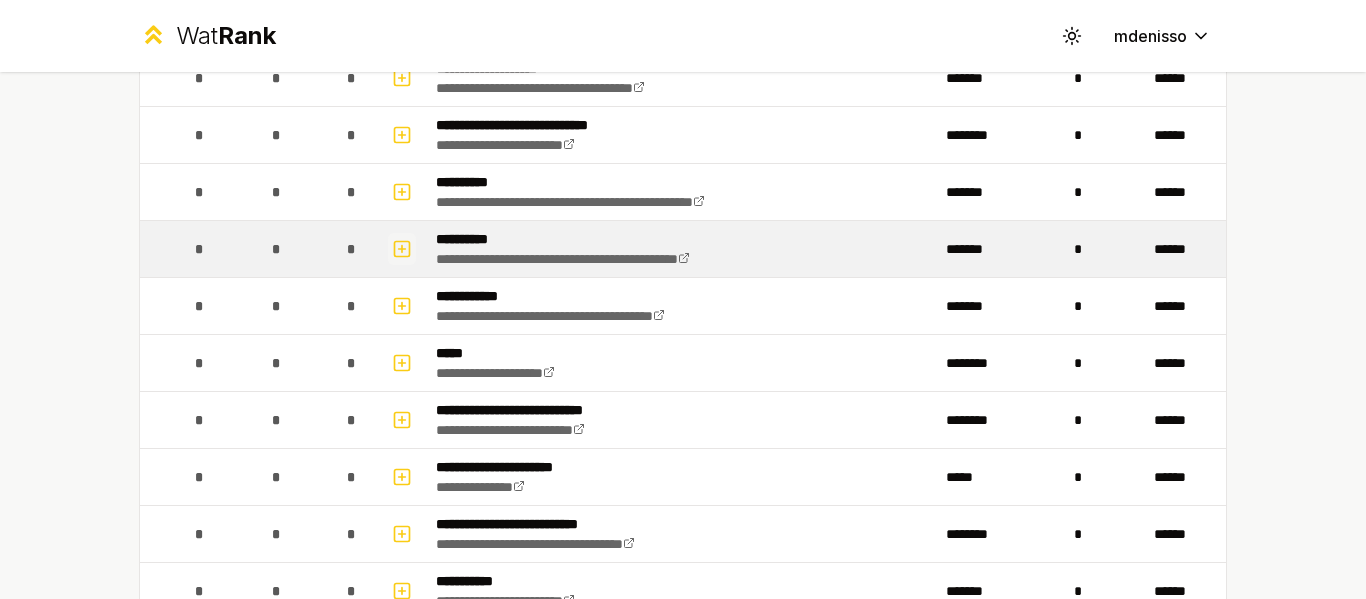 click 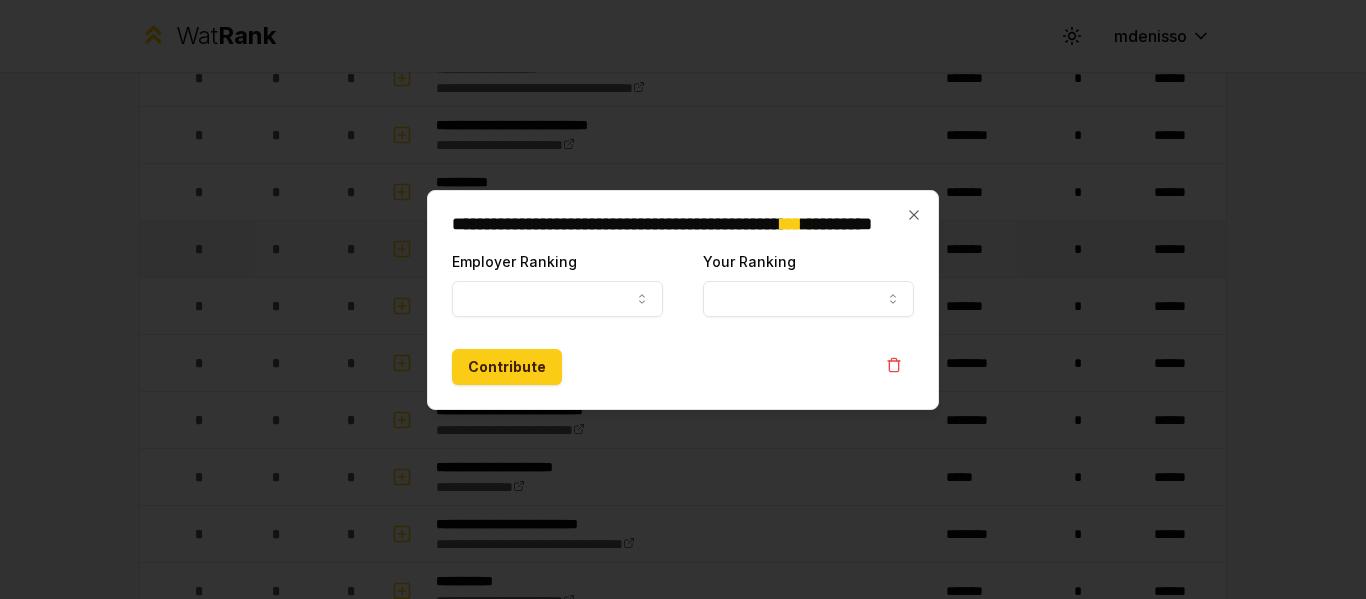 select 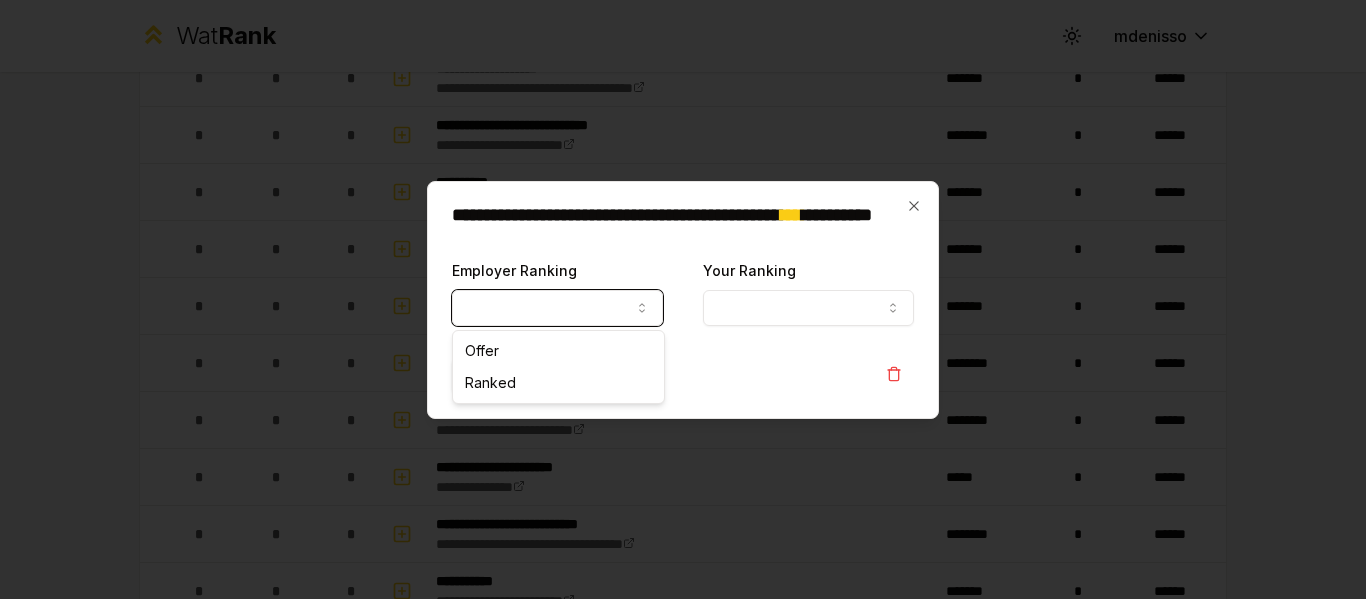 click on "Employer Ranking" at bounding box center [557, 308] 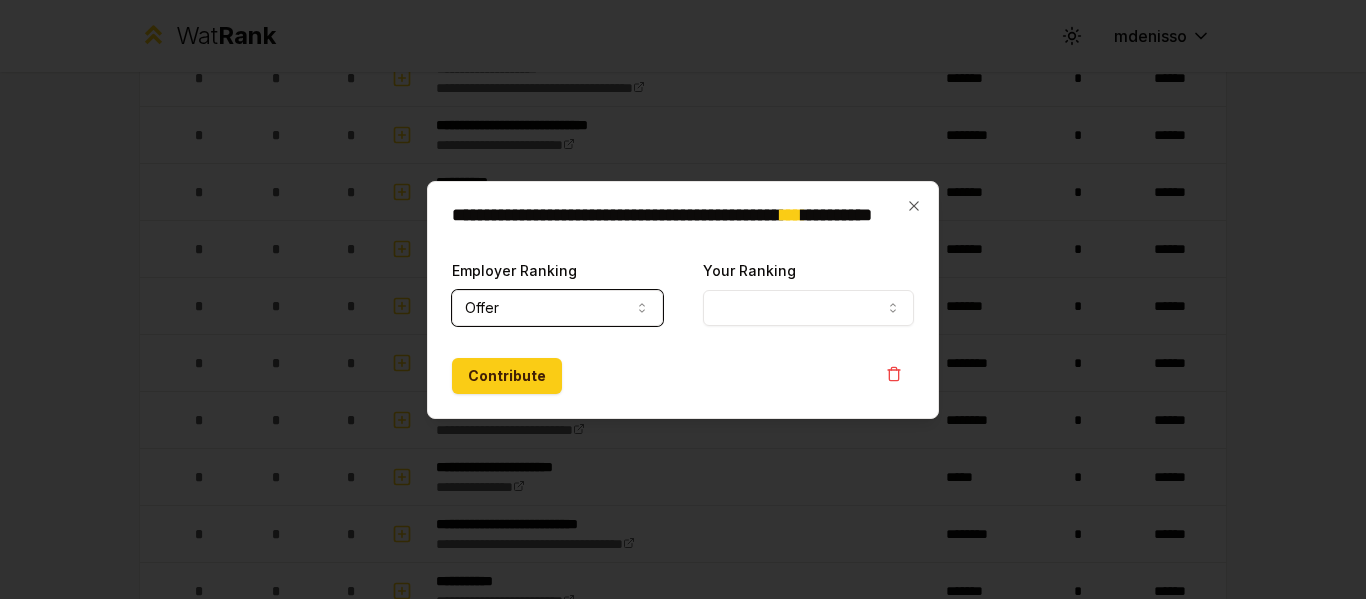 click on "Your Ranking" at bounding box center [808, 308] 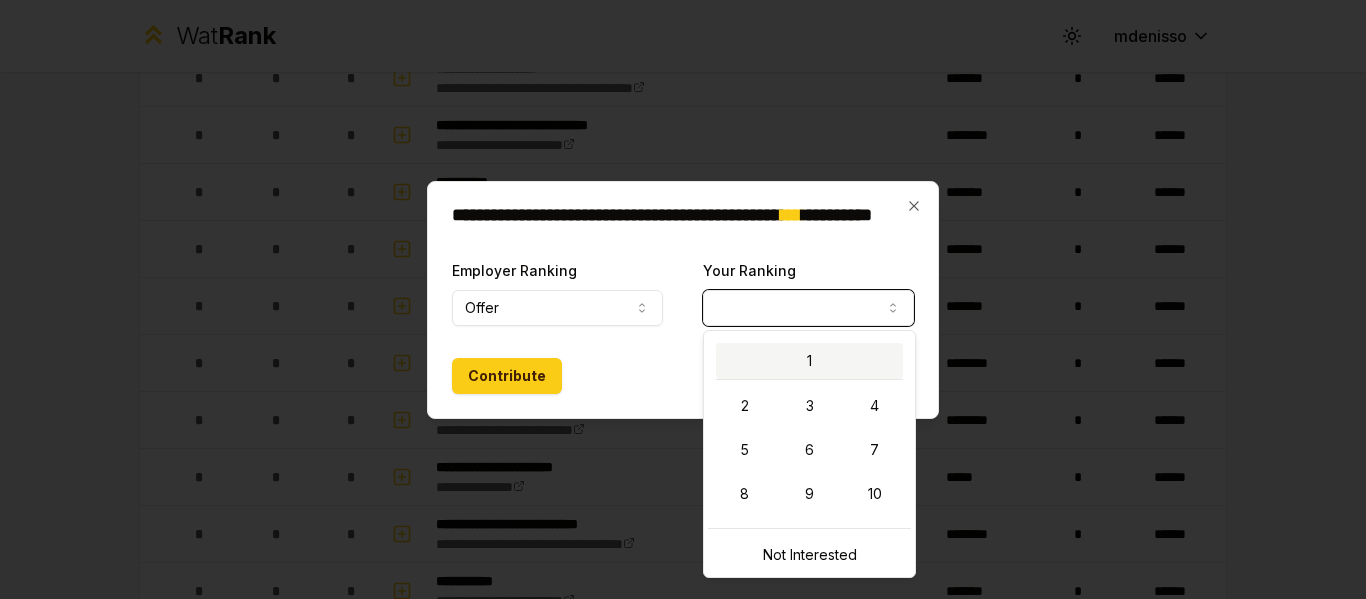 select on "*" 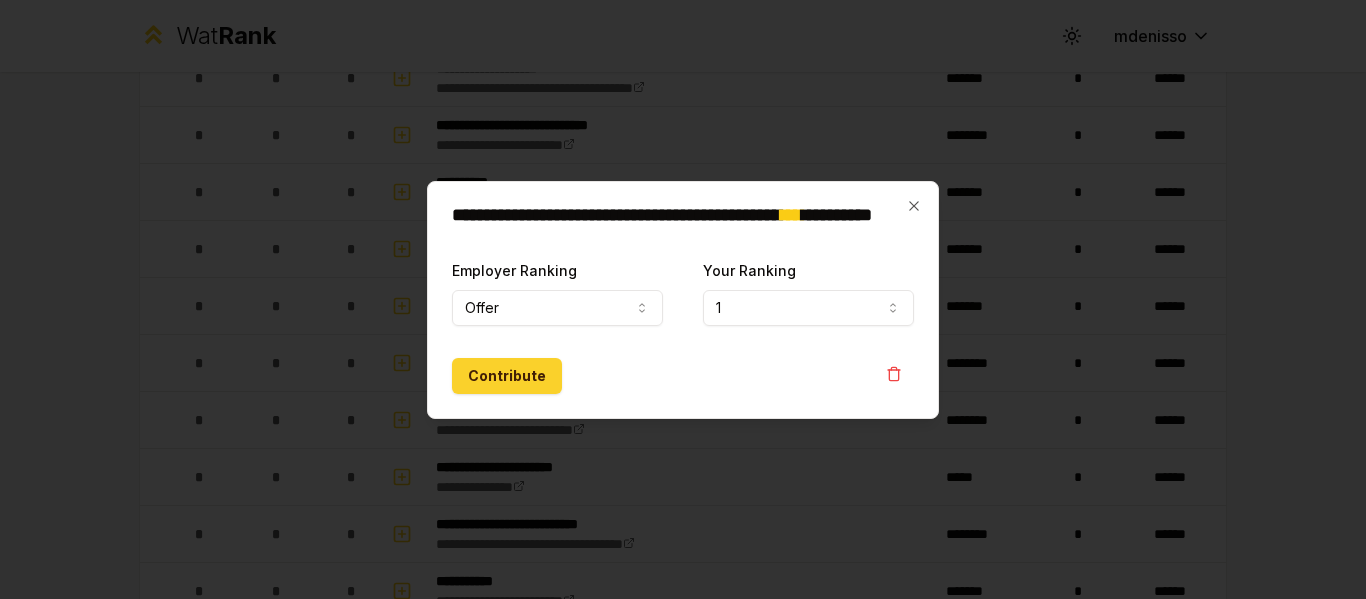 click on "Contribute" at bounding box center [507, 376] 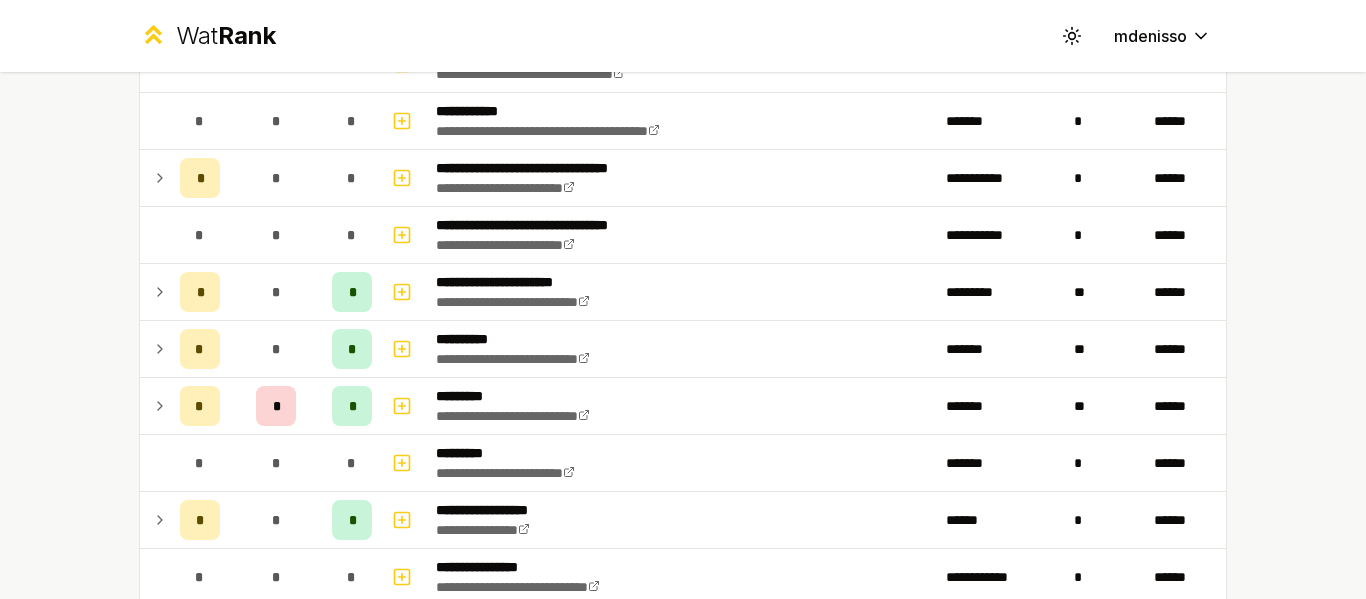 scroll, scrollTop: 2149, scrollLeft: 0, axis: vertical 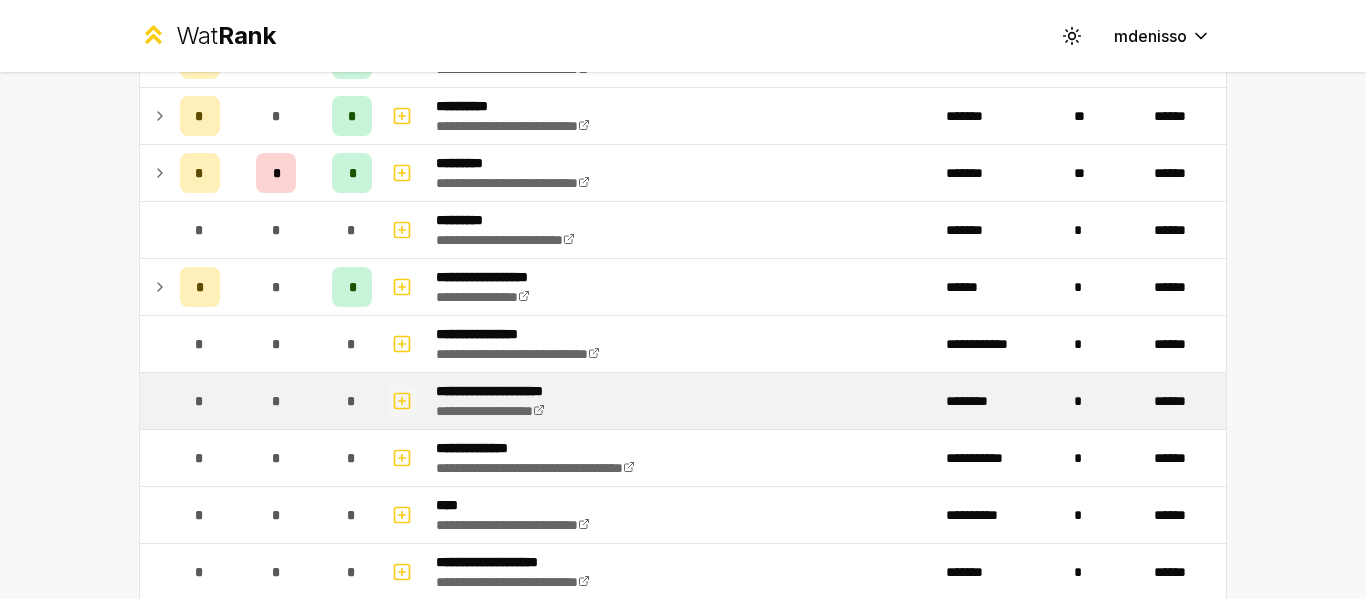 click 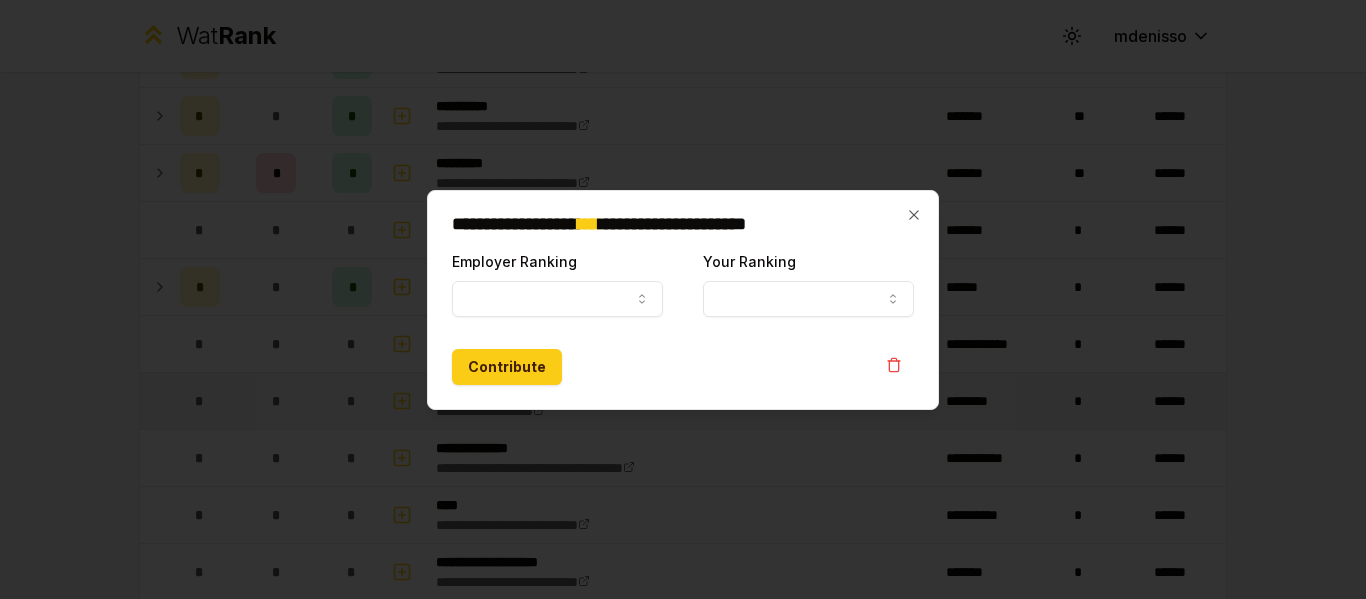 select 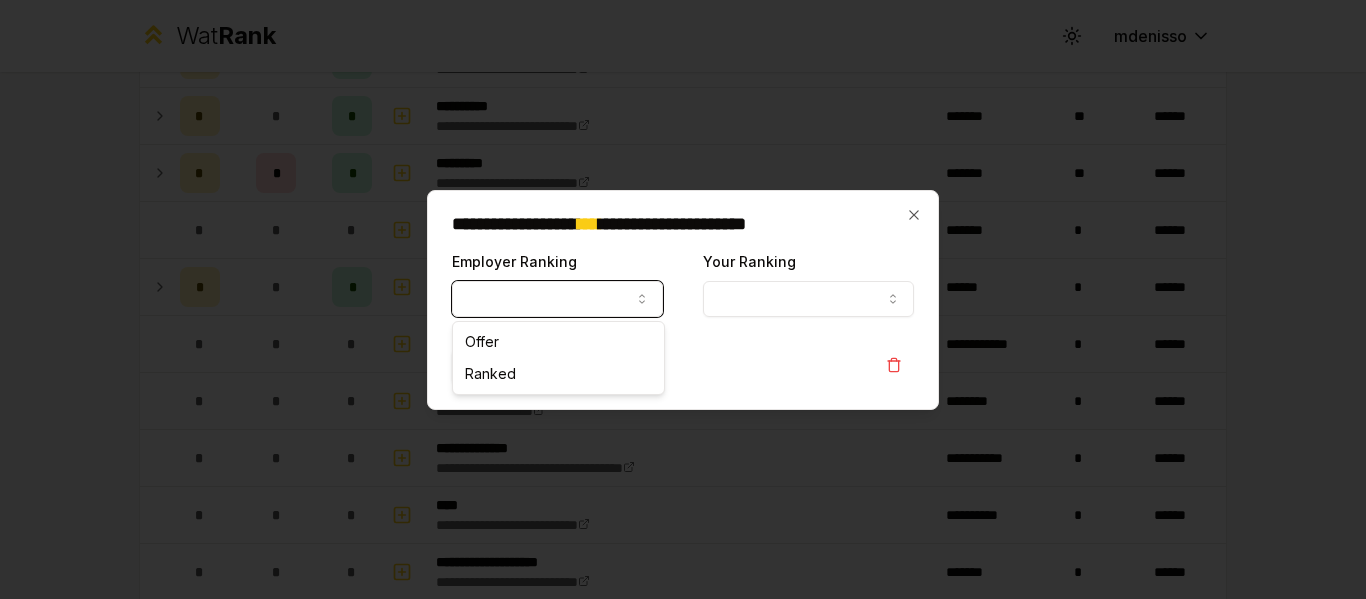 click on "Employer Ranking" at bounding box center [557, 299] 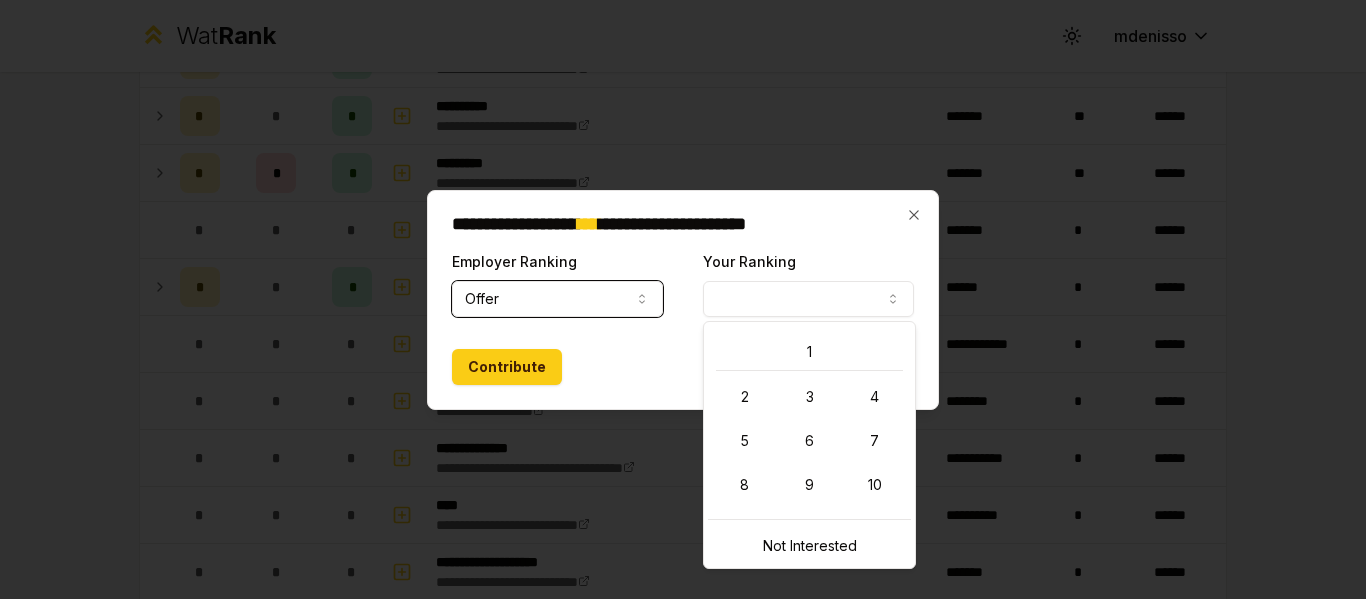 click on "Your Ranking" at bounding box center (808, 299) 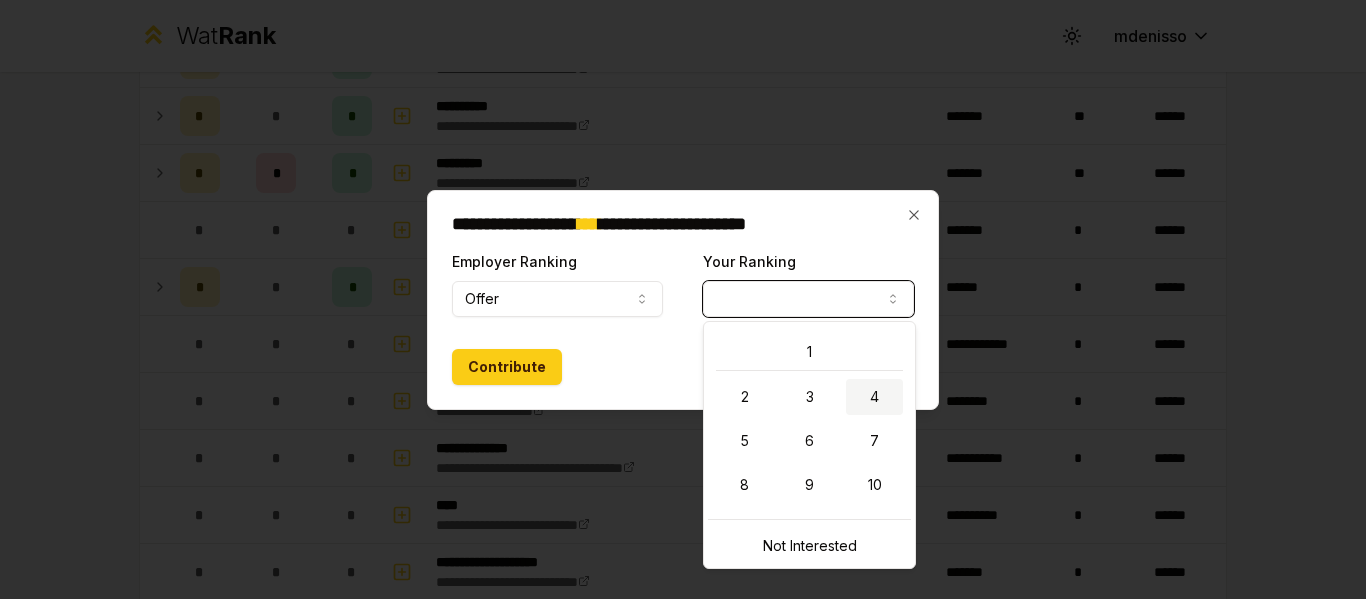 select on "*" 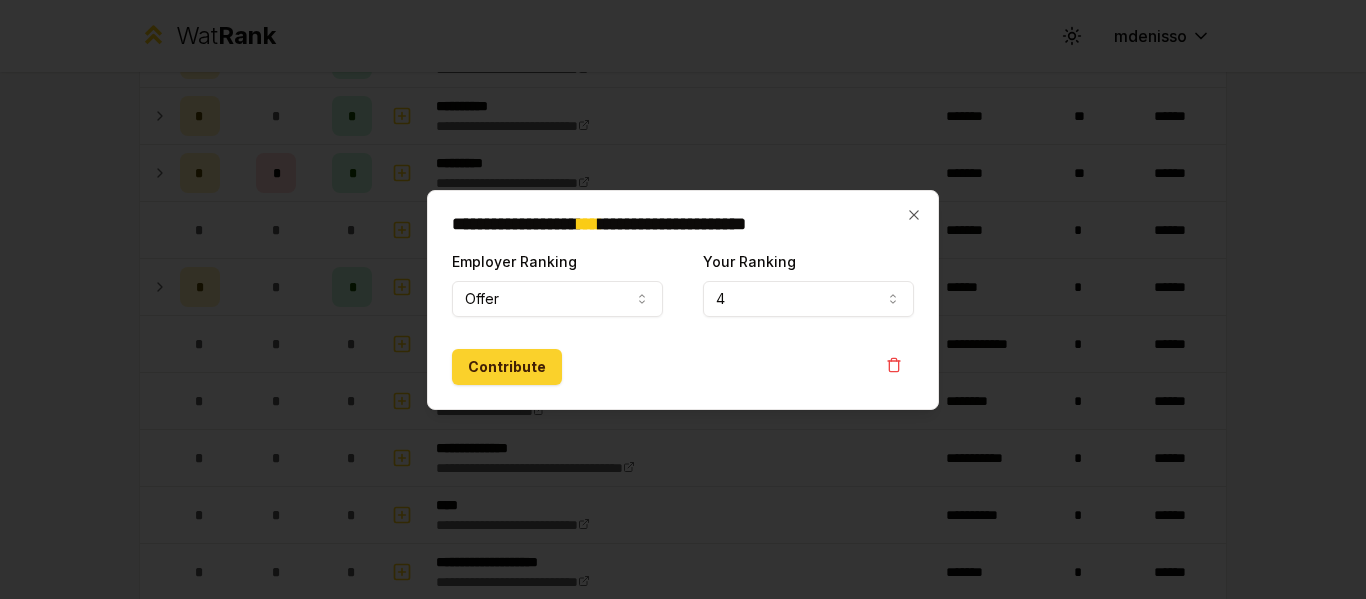 click on "Contribute" at bounding box center [507, 367] 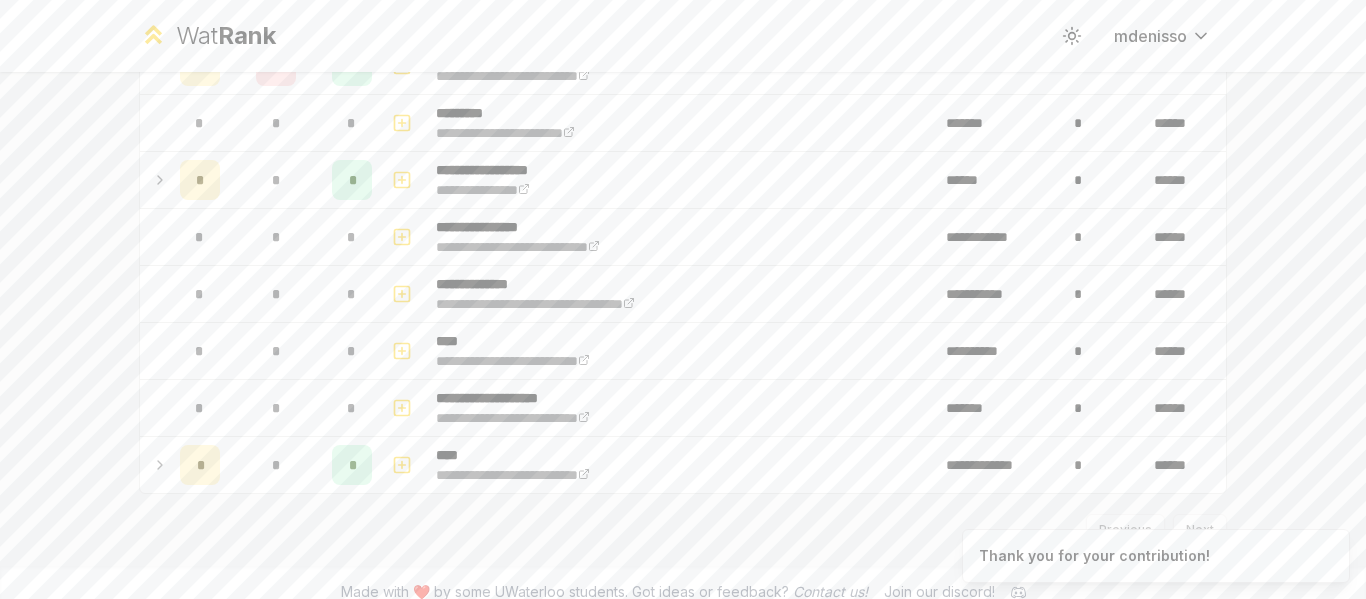 scroll, scrollTop: 2313, scrollLeft: 0, axis: vertical 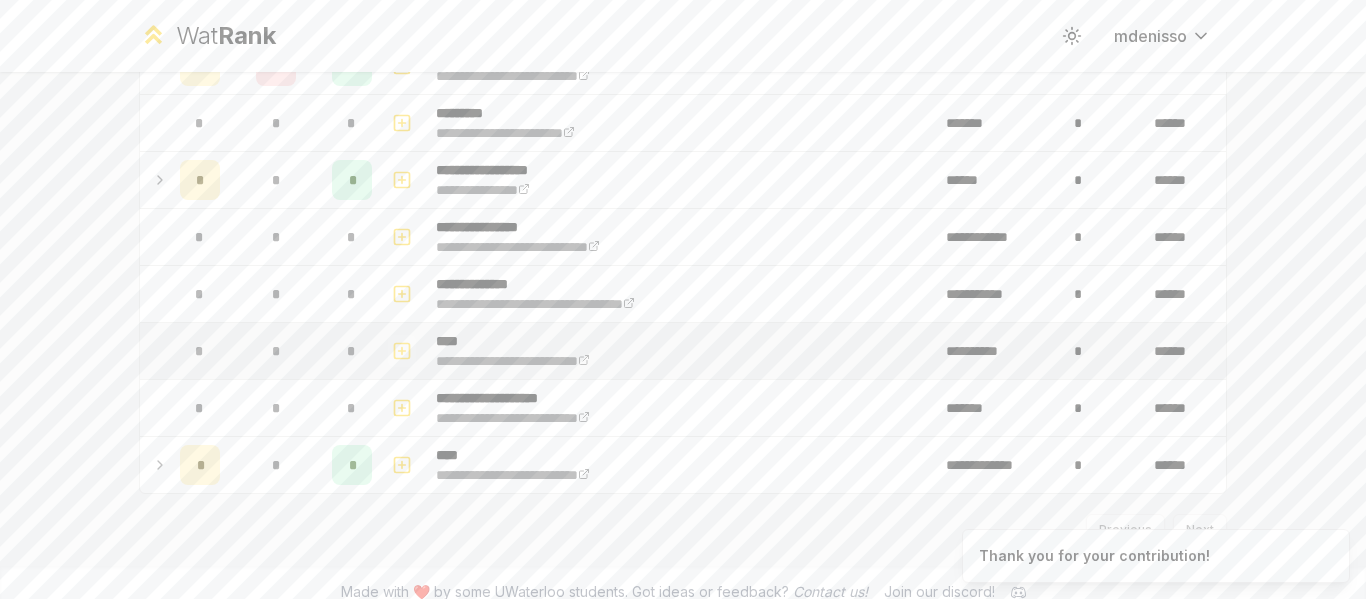 click 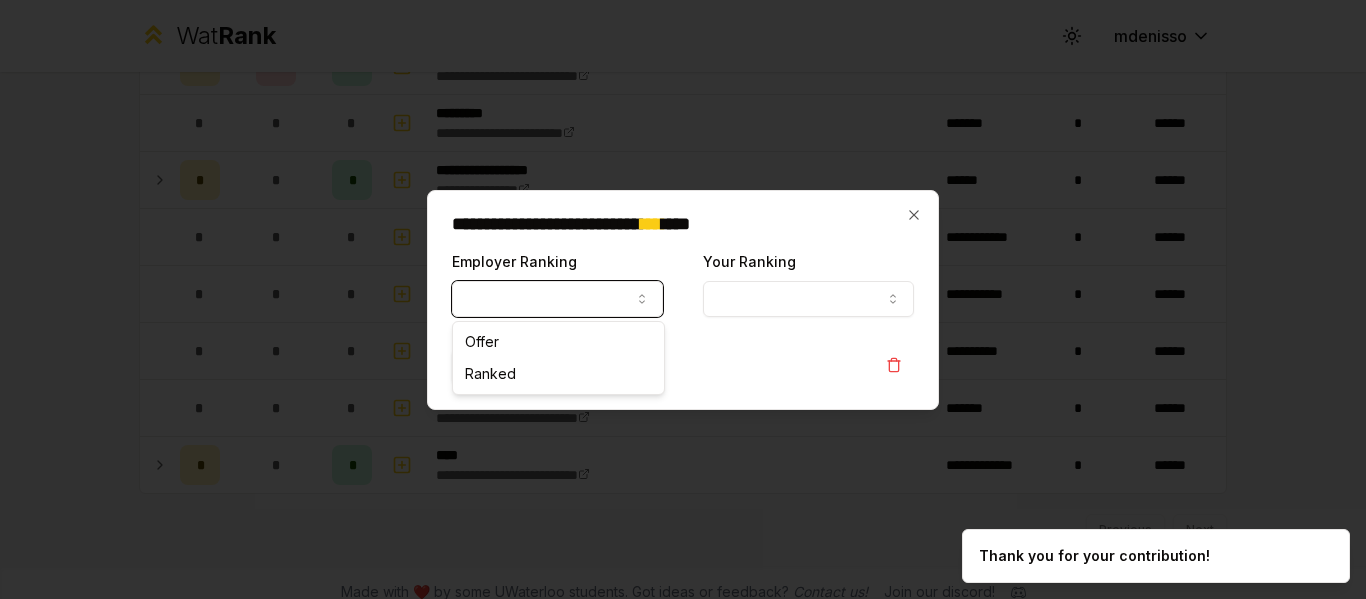 click on "Employer Ranking" at bounding box center [557, 299] 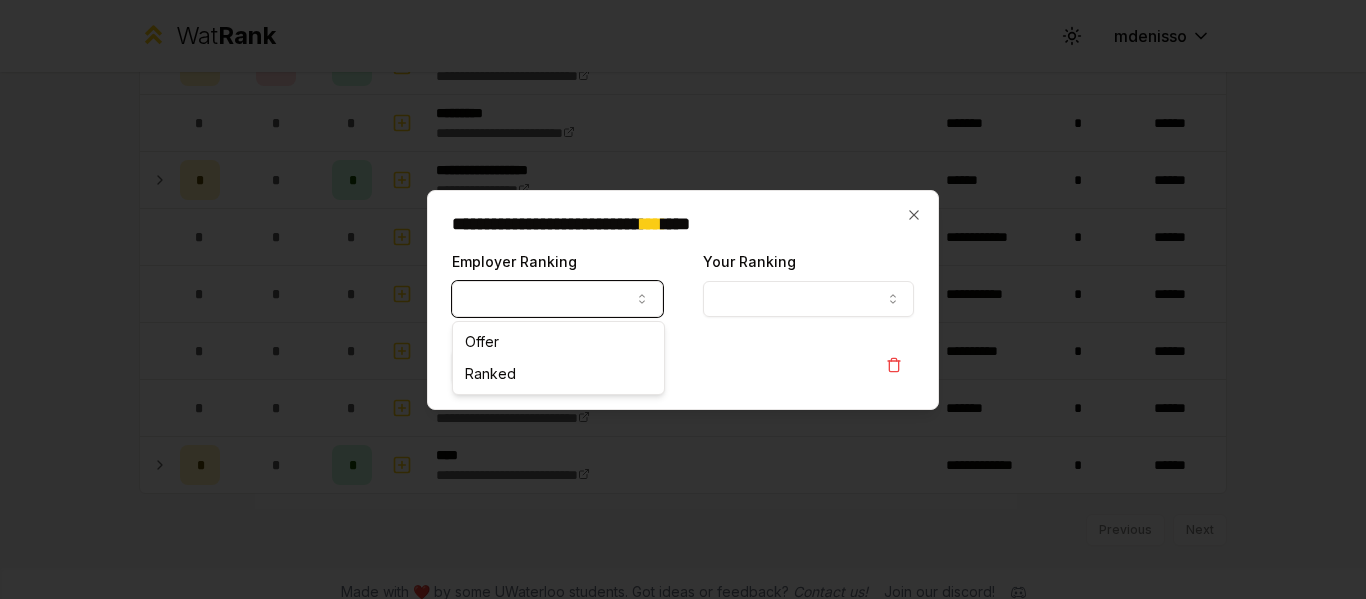 select on "******" 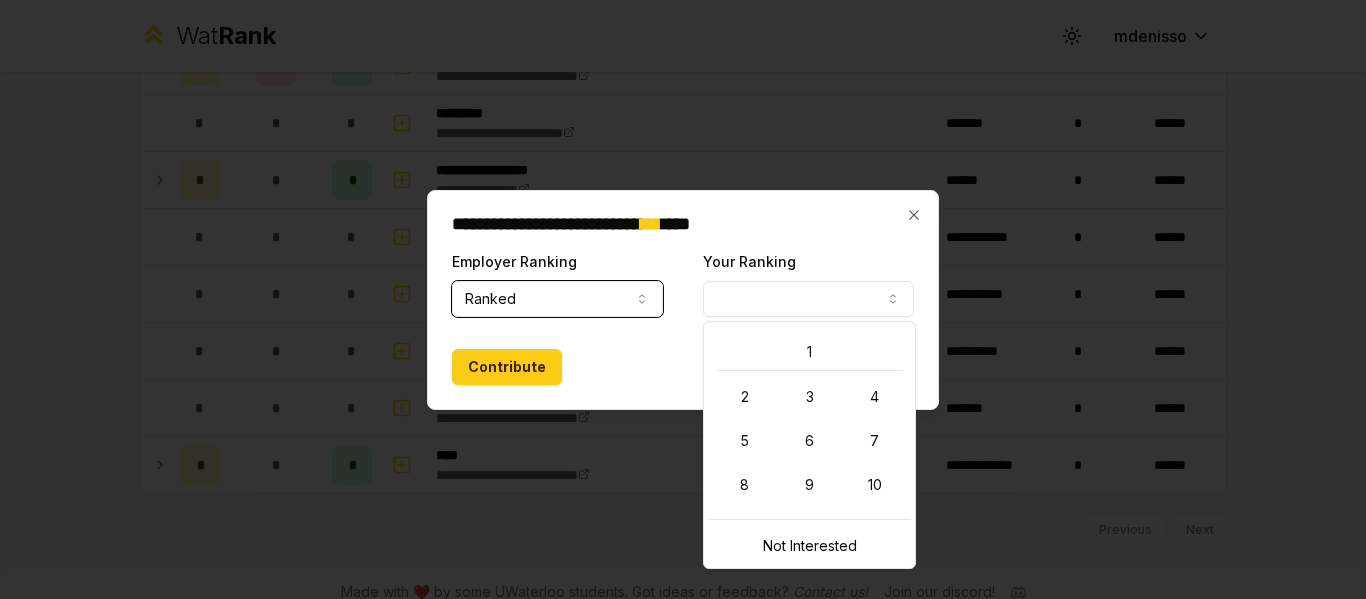 click on "Your Ranking" at bounding box center (808, 299) 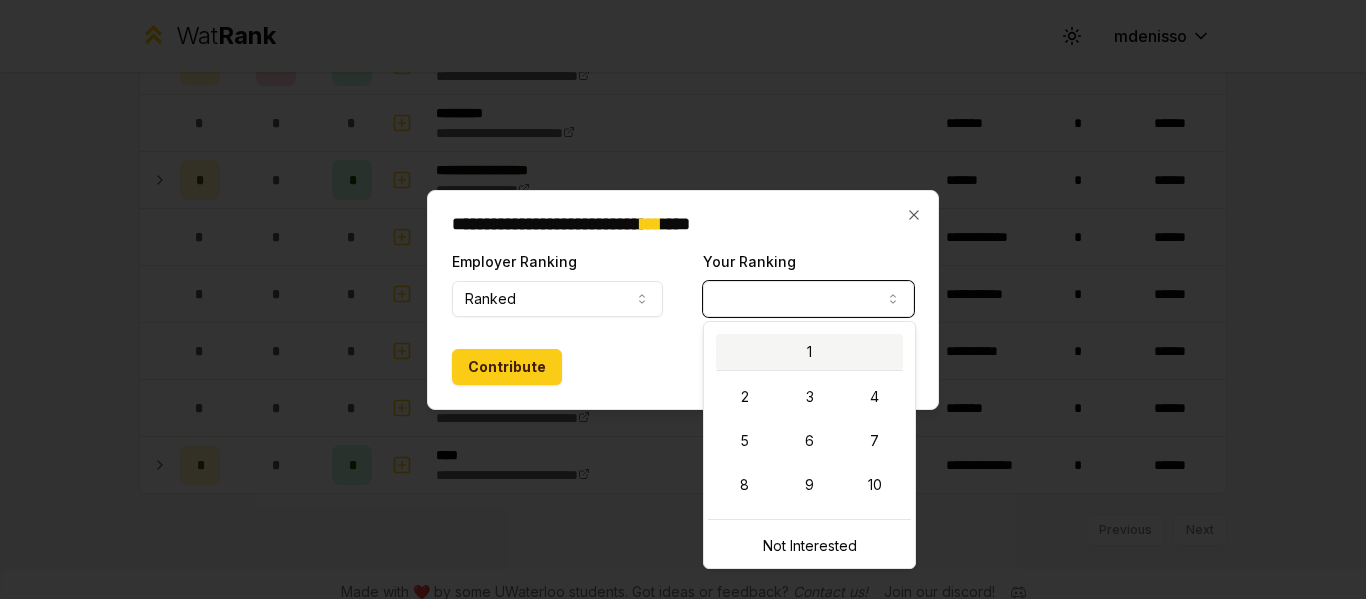 select on "*" 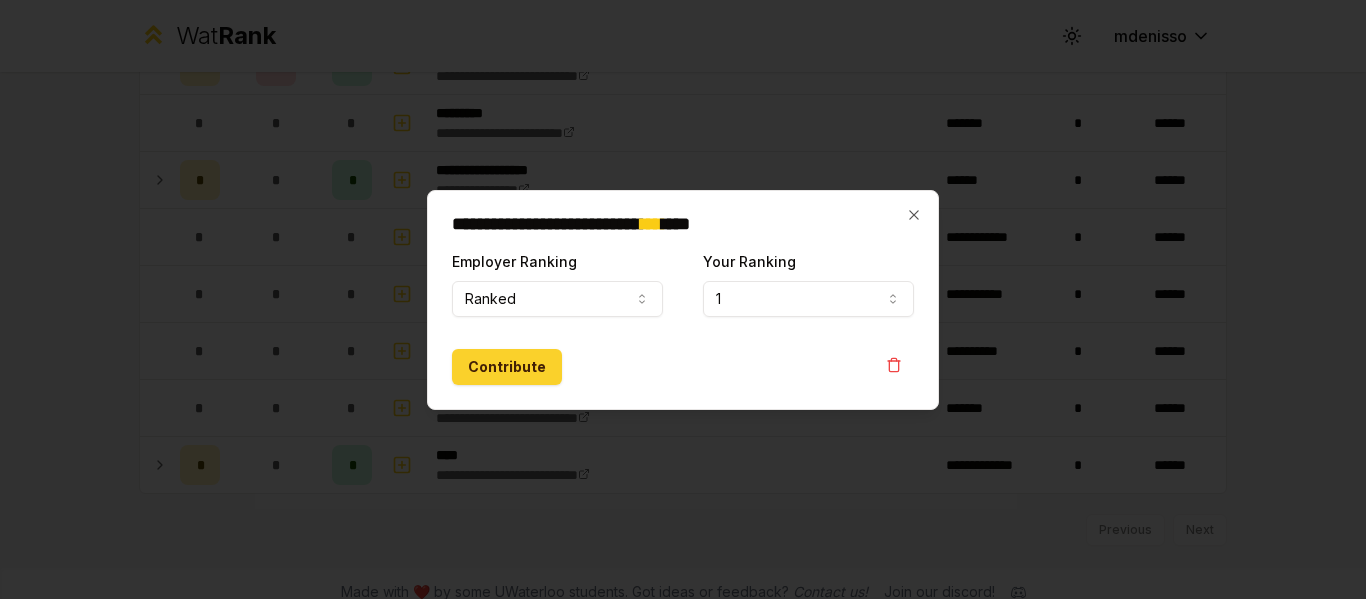 click on "Contribute" at bounding box center [507, 367] 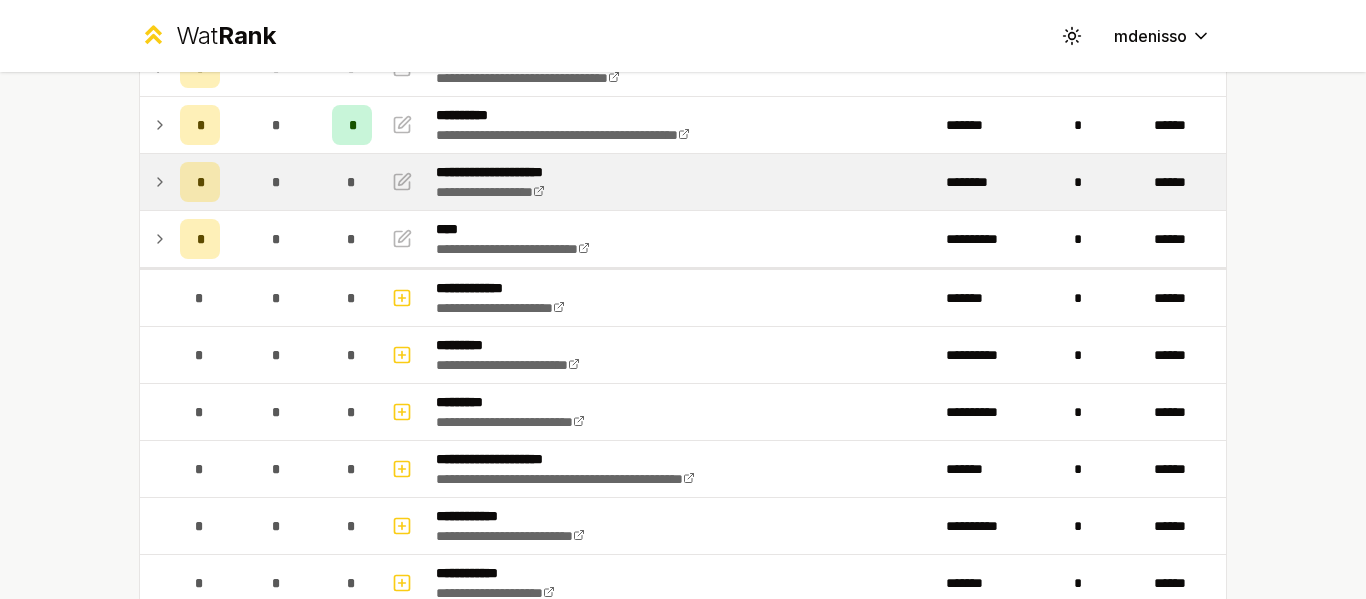 scroll, scrollTop: 201, scrollLeft: 0, axis: vertical 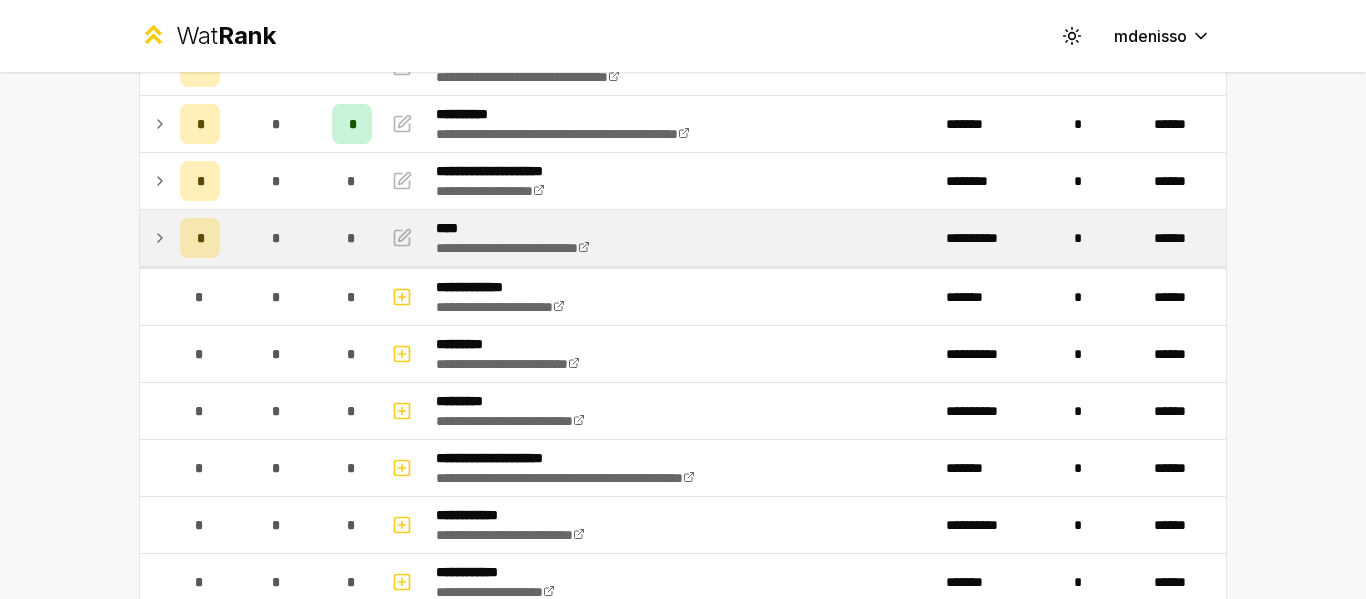 click at bounding box center (156, 238) 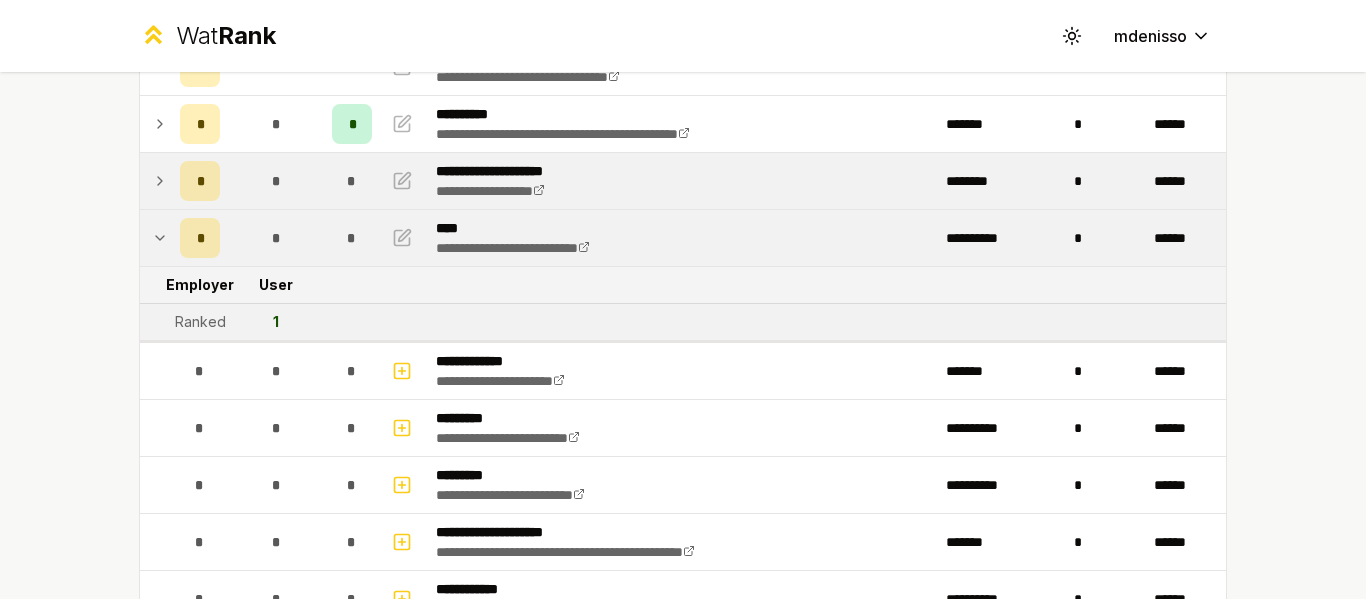 click at bounding box center (156, 181) 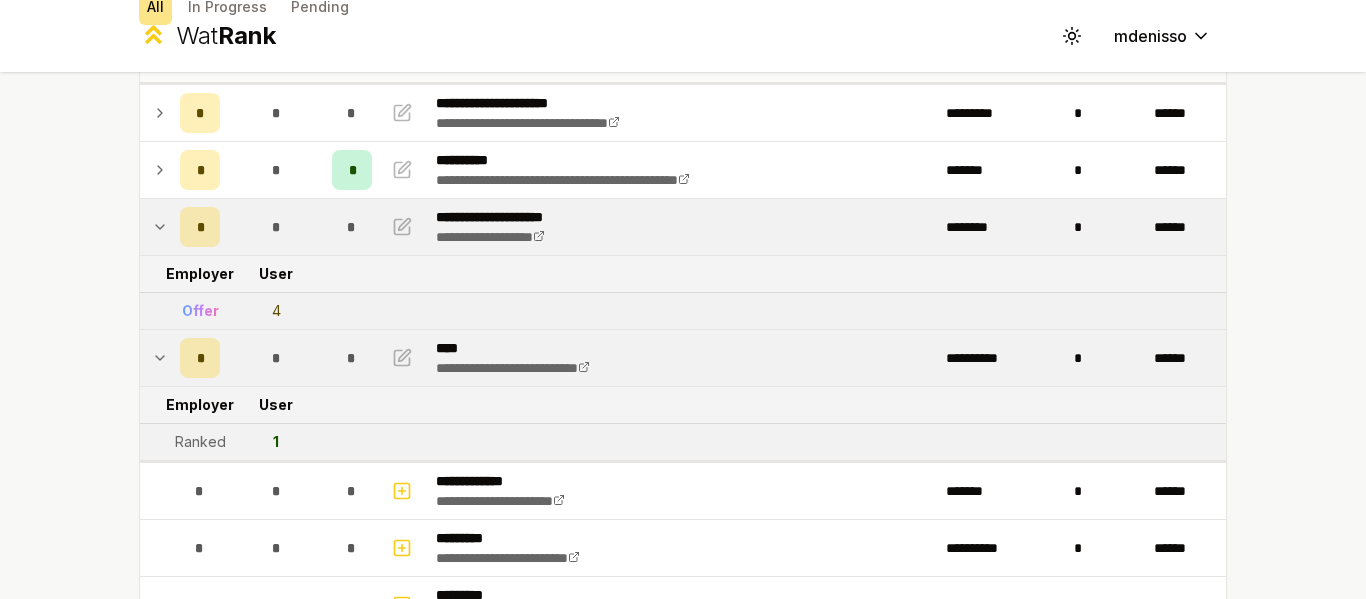 scroll, scrollTop: 154, scrollLeft: 0, axis: vertical 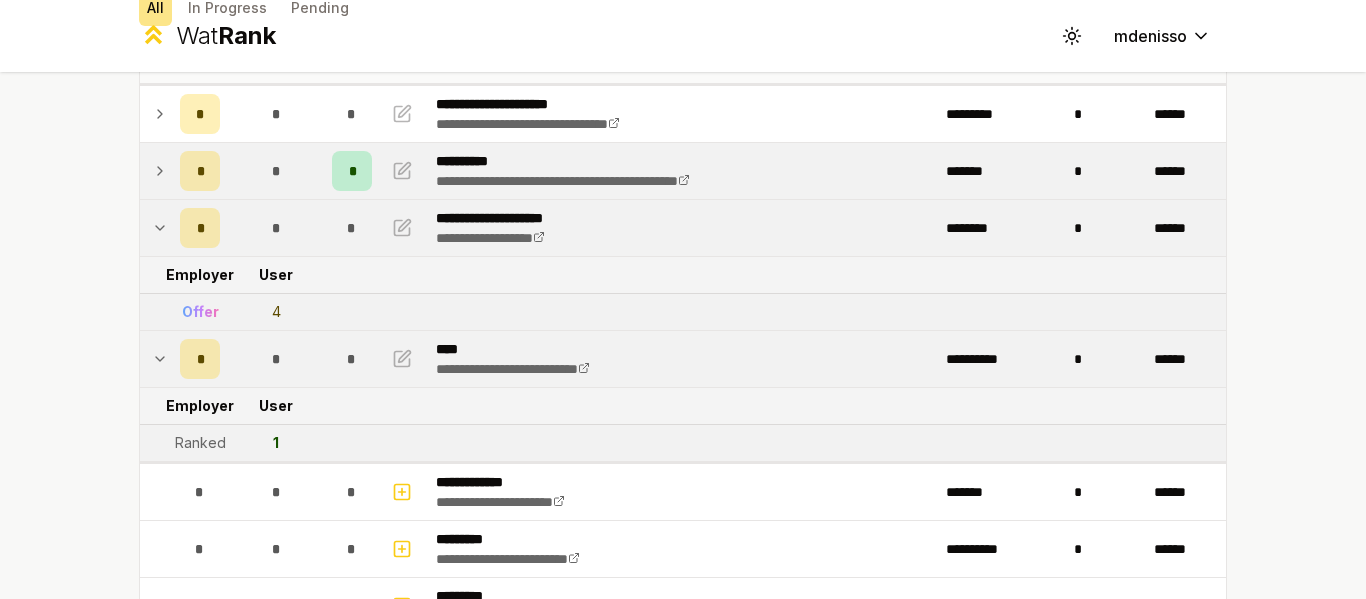 click 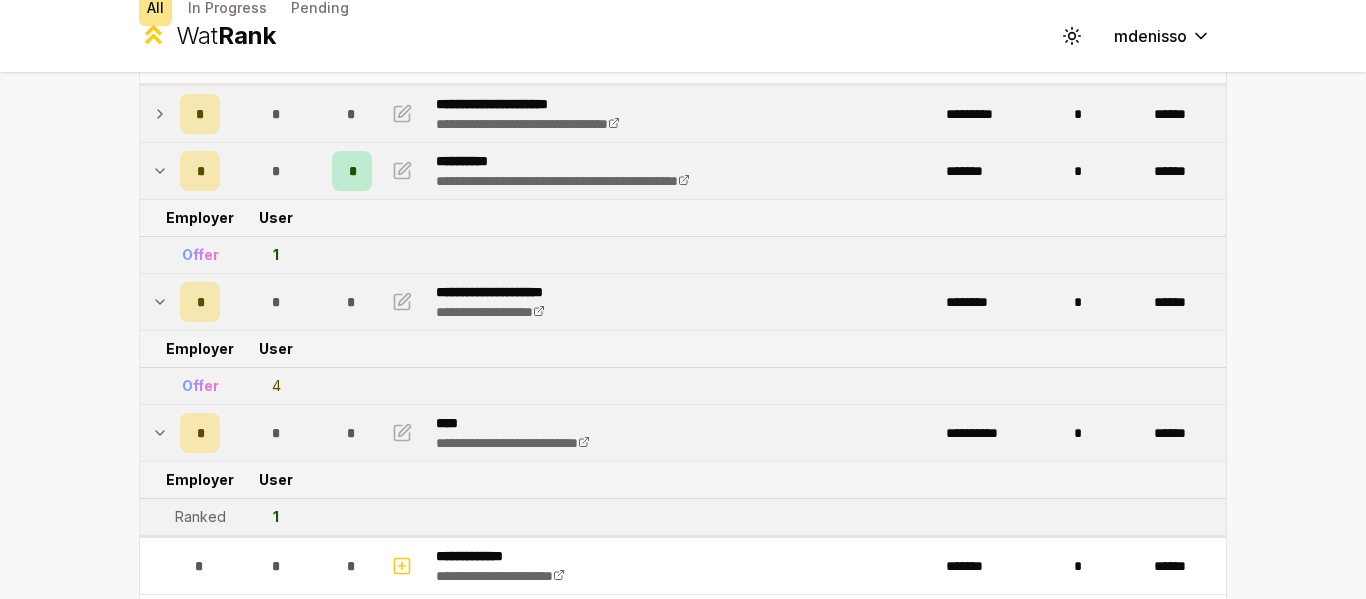 click on "*" at bounding box center [200, 114] 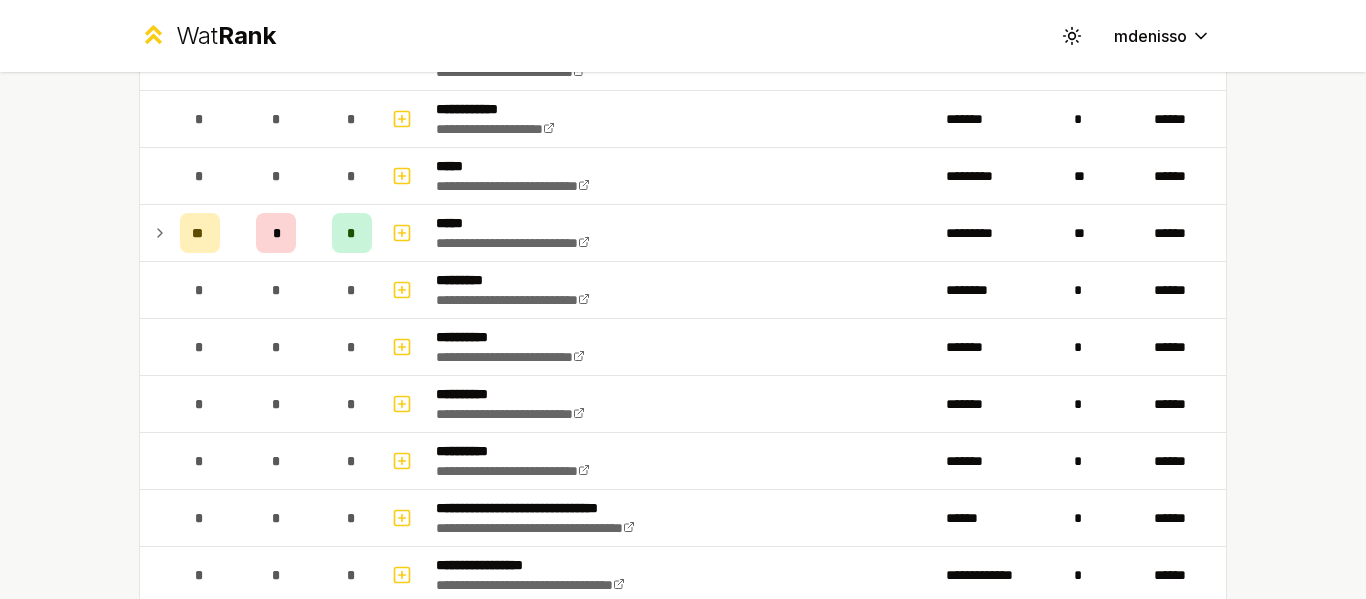 scroll, scrollTop: 1124, scrollLeft: 0, axis: vertical 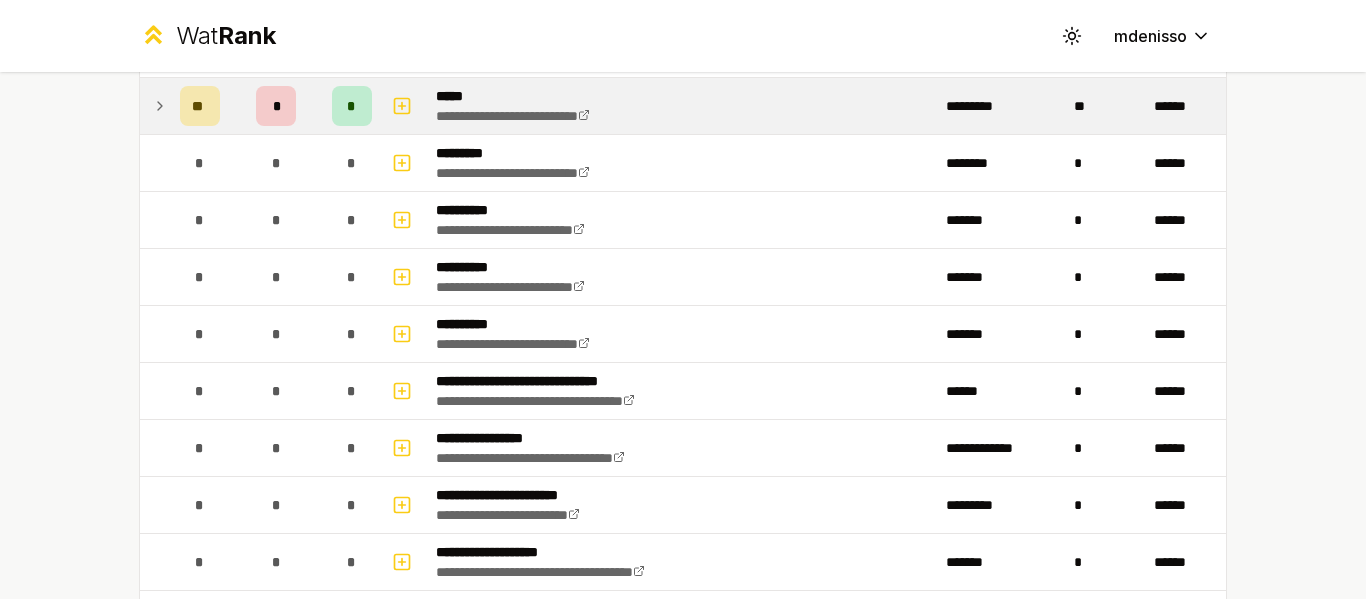 click 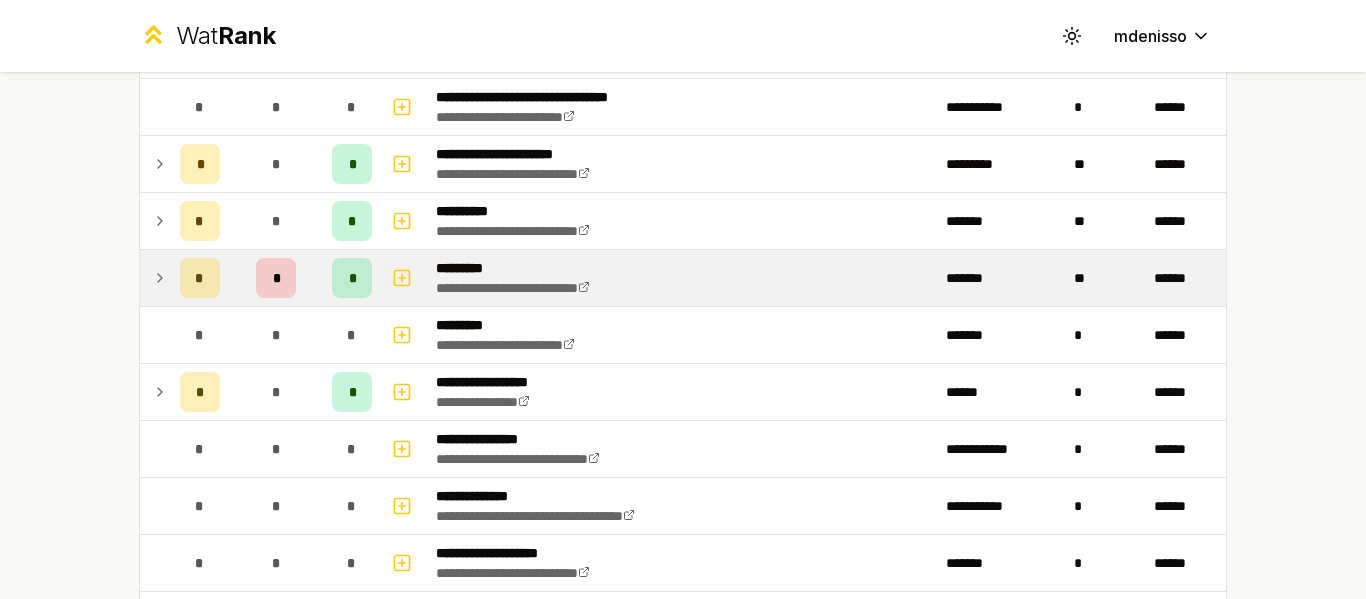 scroll, scrollTop: 2907, scrollLeft: 0, axis: vertical 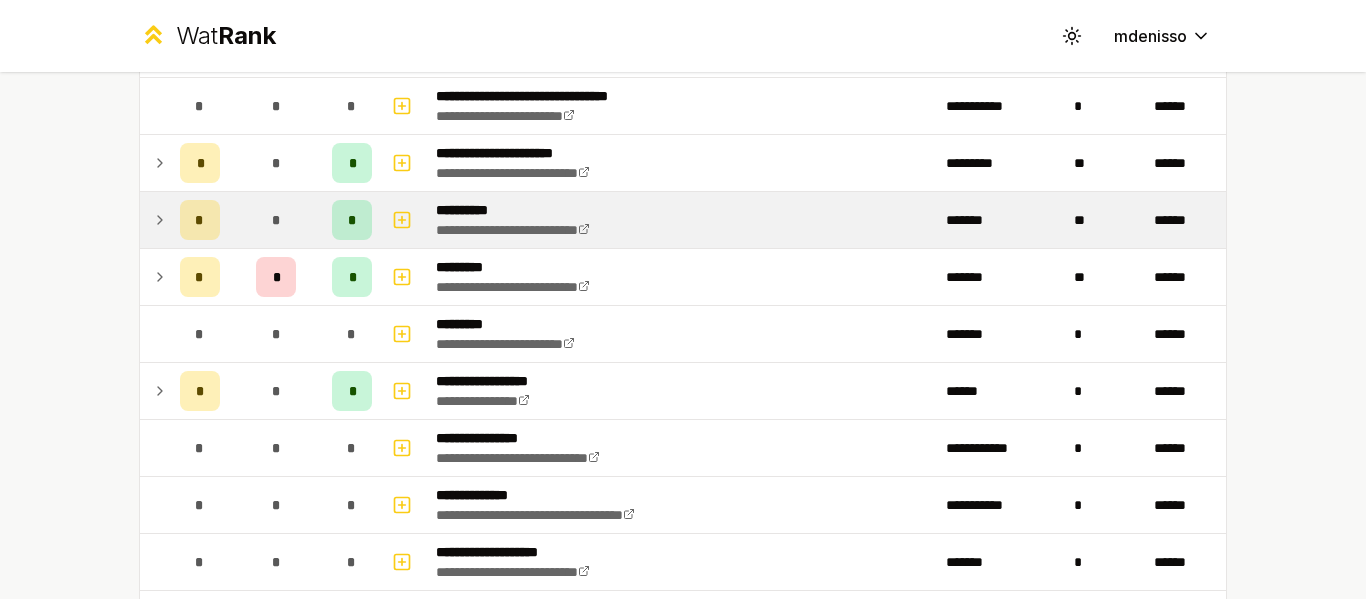 click 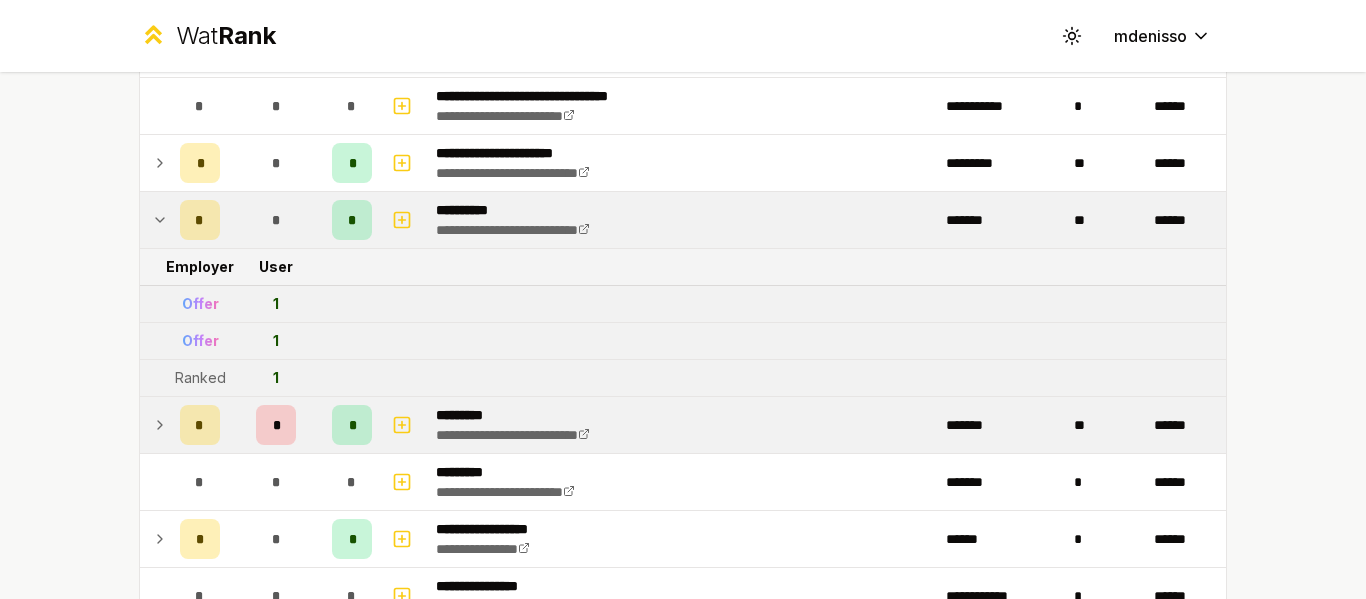 click at bounding box center (156, 425) 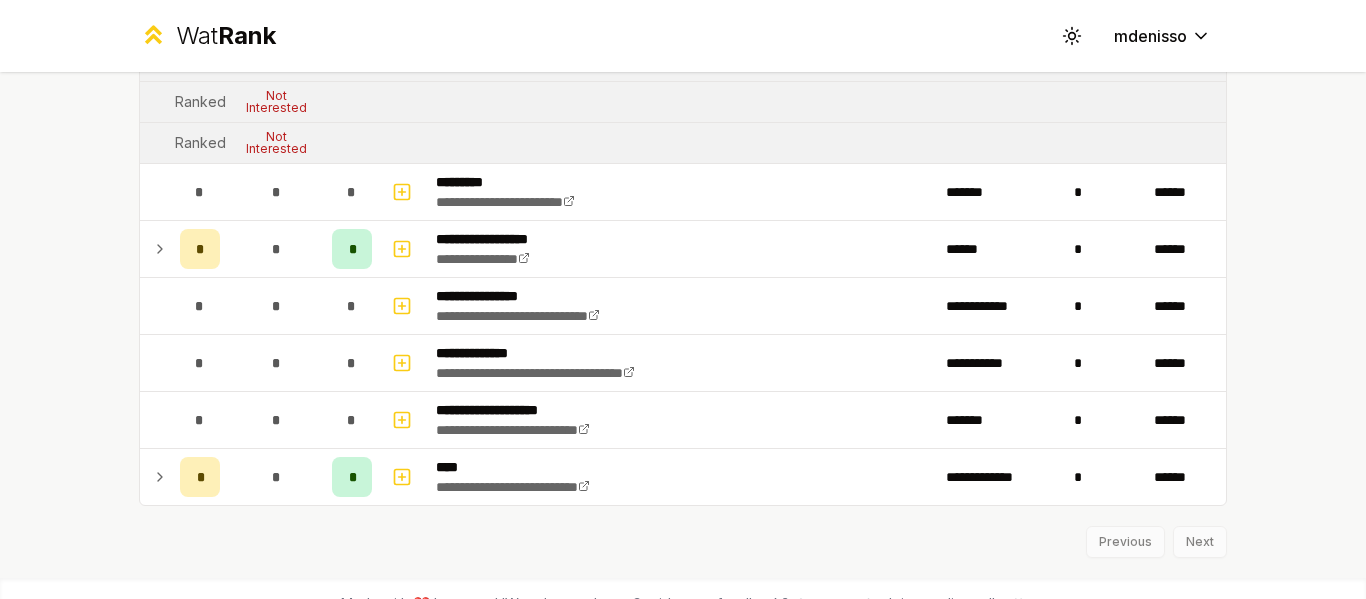 scroll, scrollTop: 3610, scrollLeft: 0, axis: vertical 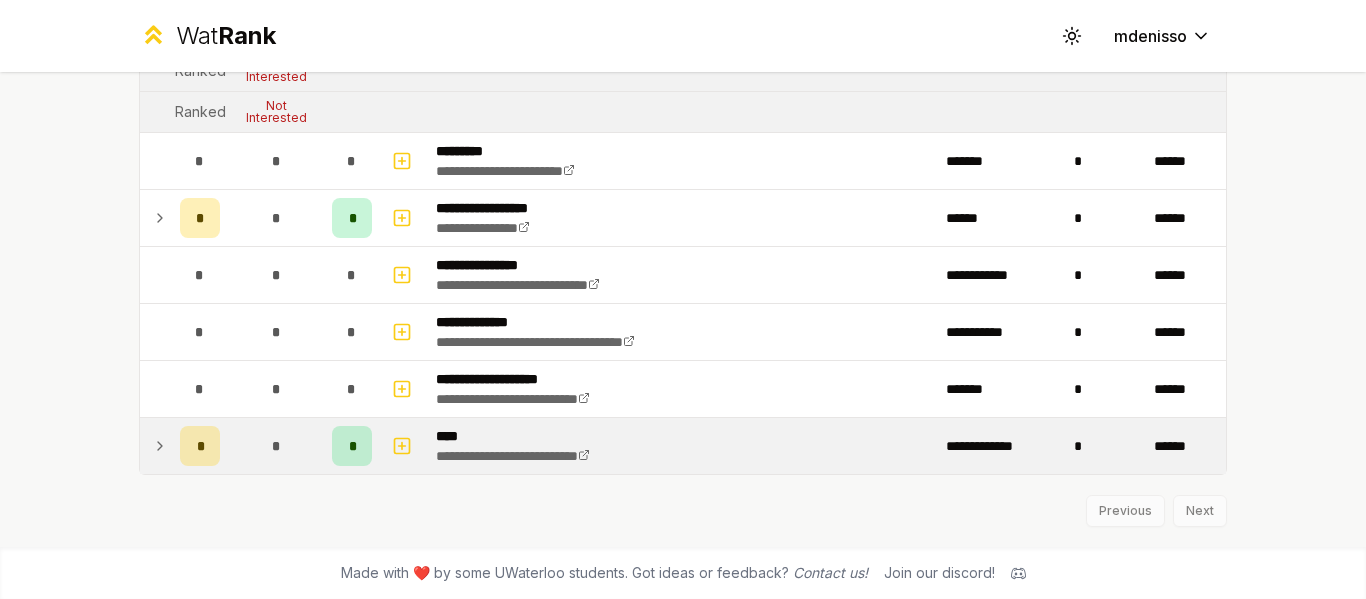 click 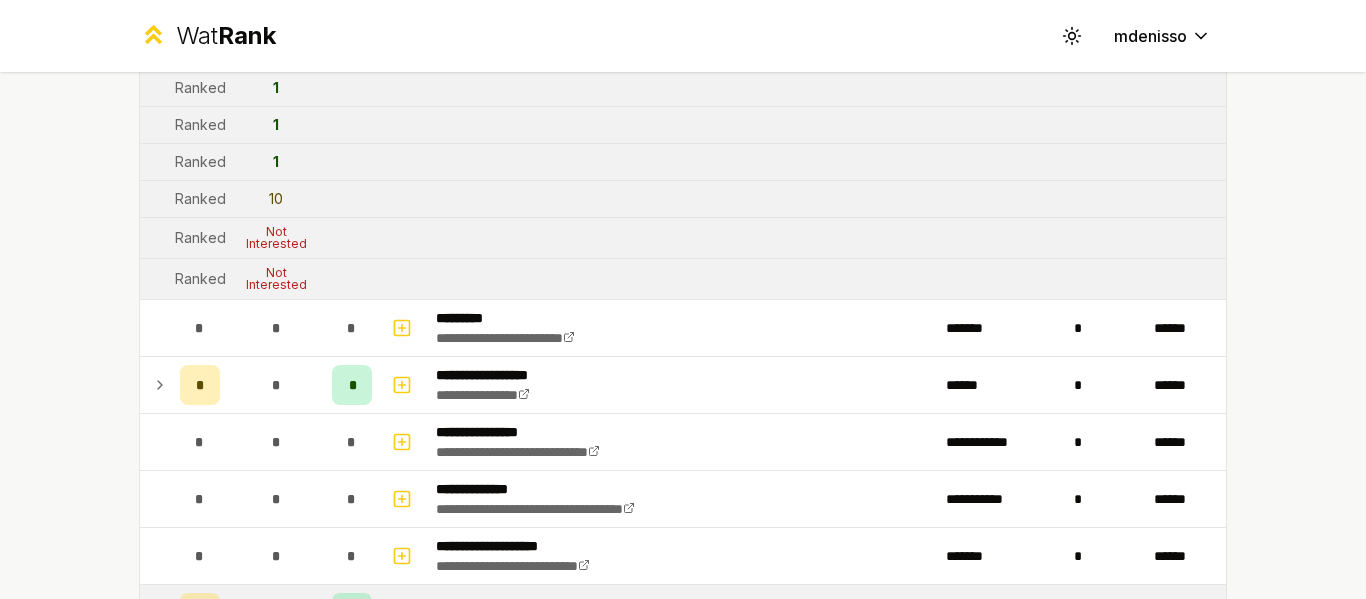 scroll, scrollTop: 3442, scrollLeft: 0, axis: vertical 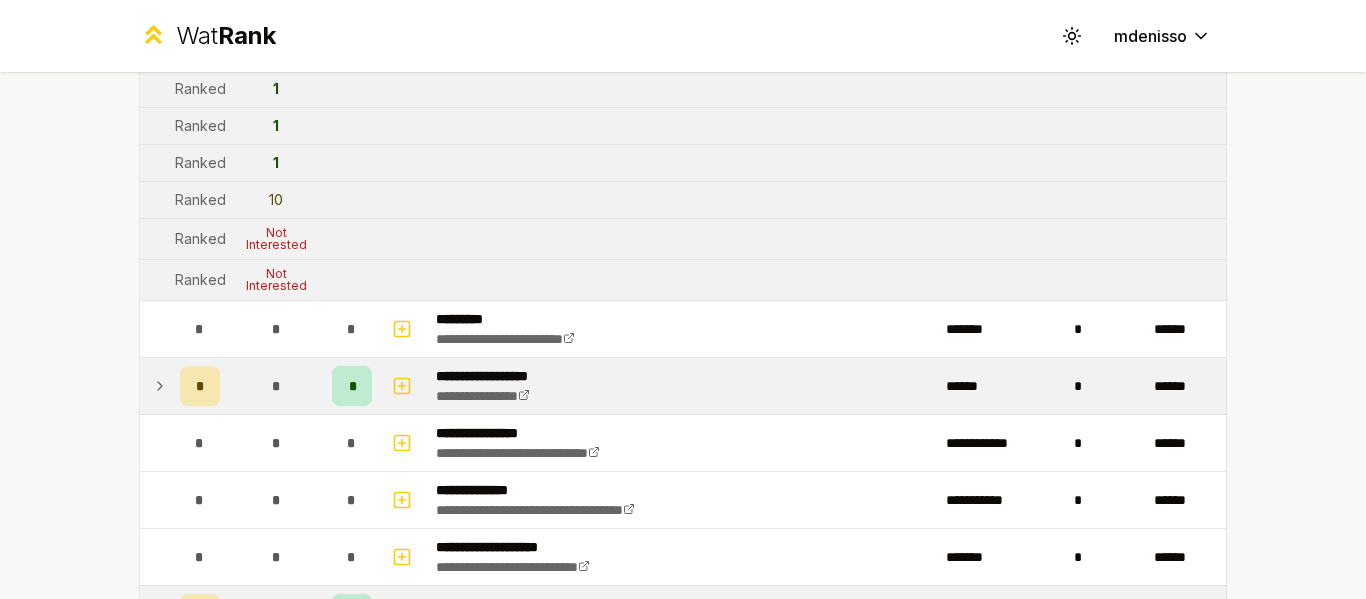 click 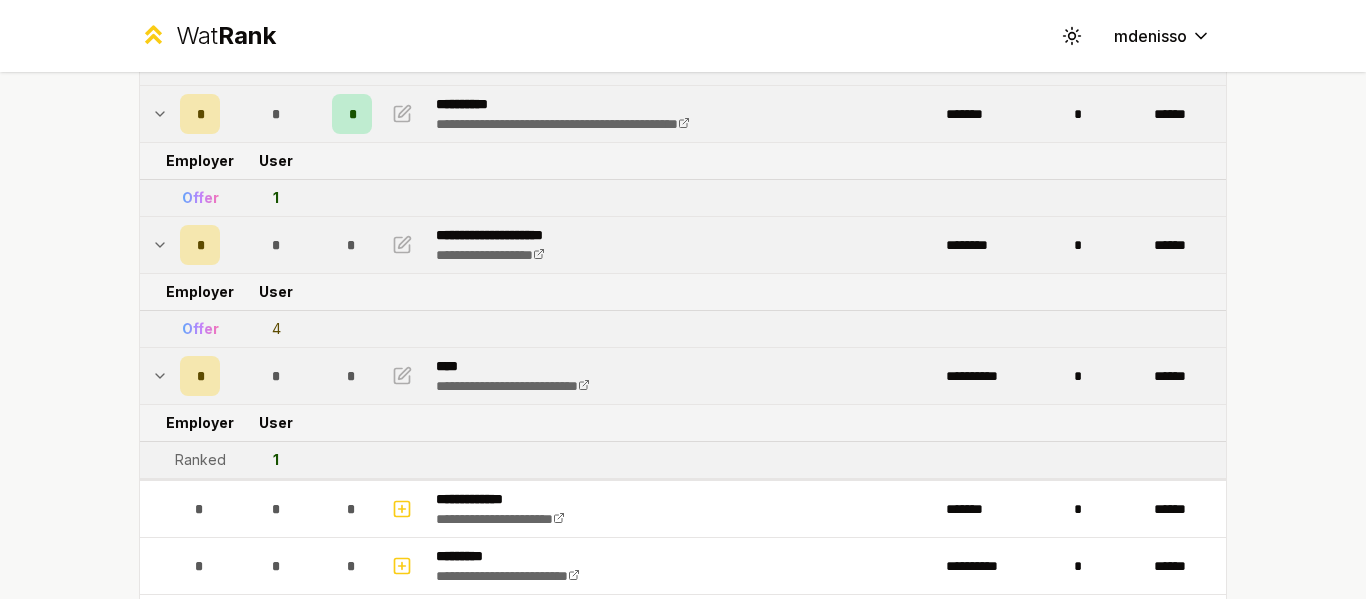 scroll, scrollTop: 321, scrollLeft: 0, axis: vertical 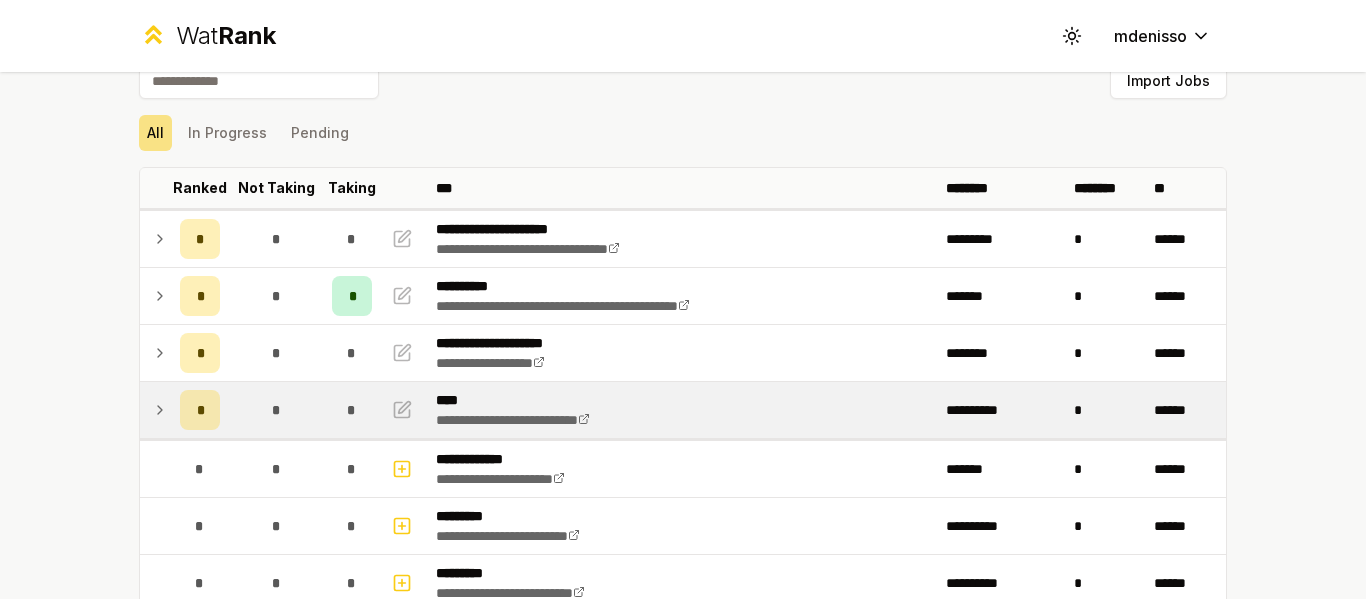 click 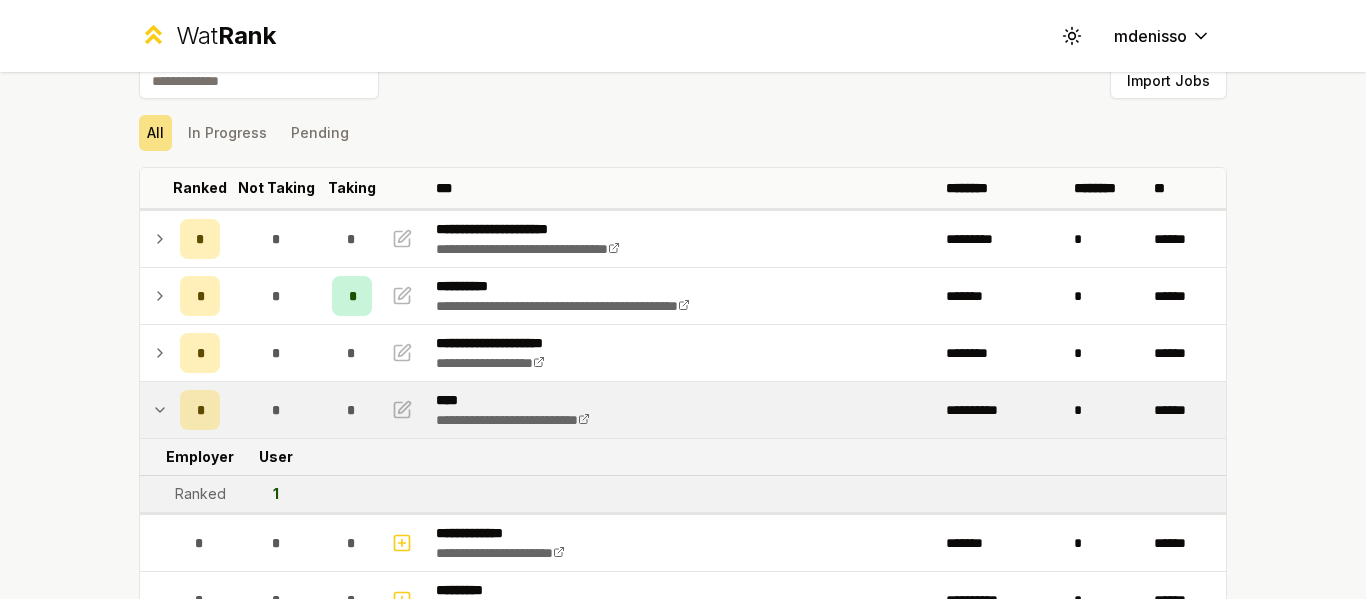 scroll, scrollTop: 64, scrollLeft: 0, axis: vertical 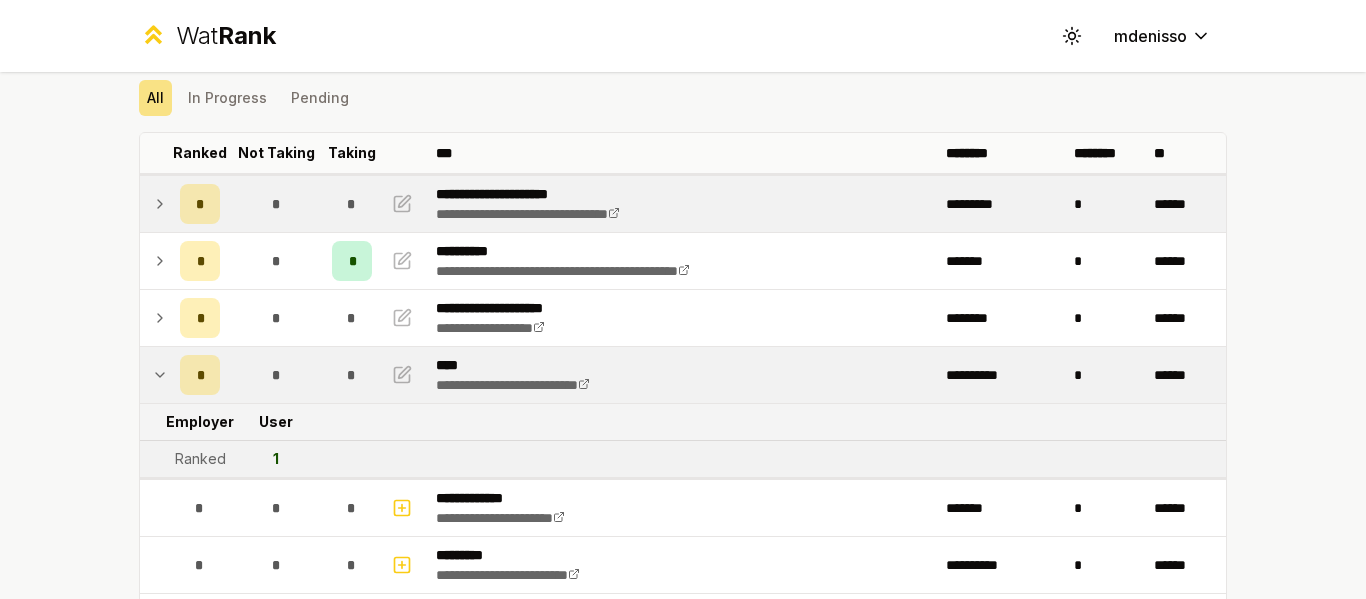 click 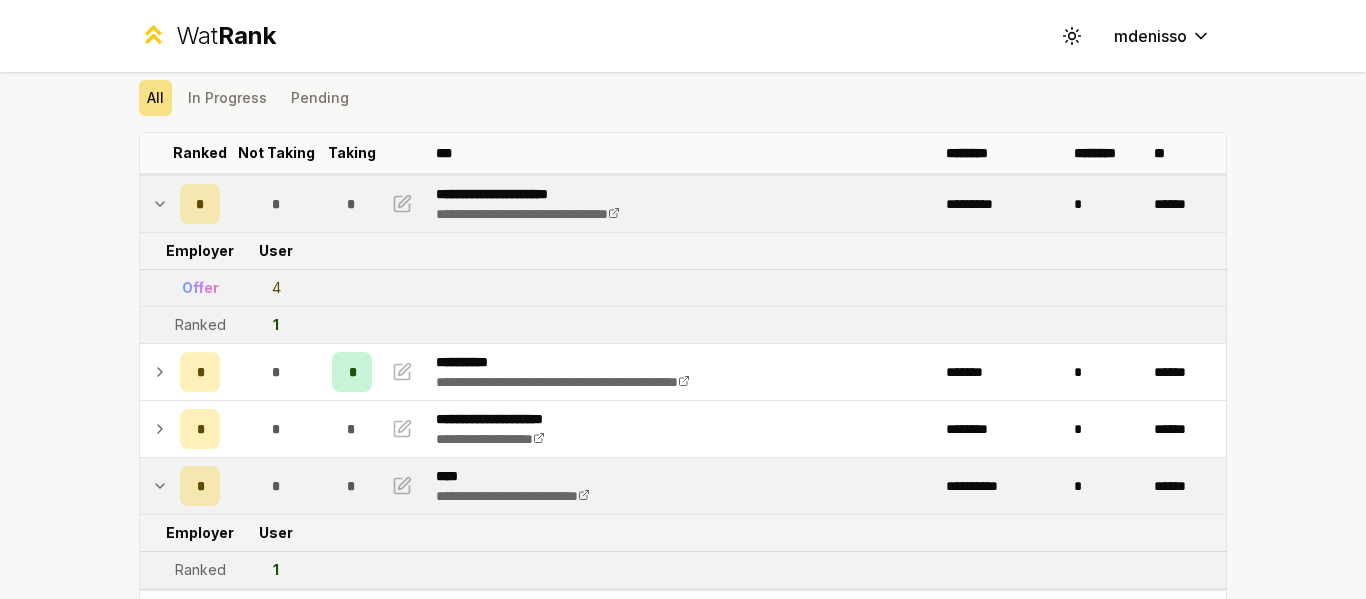 click 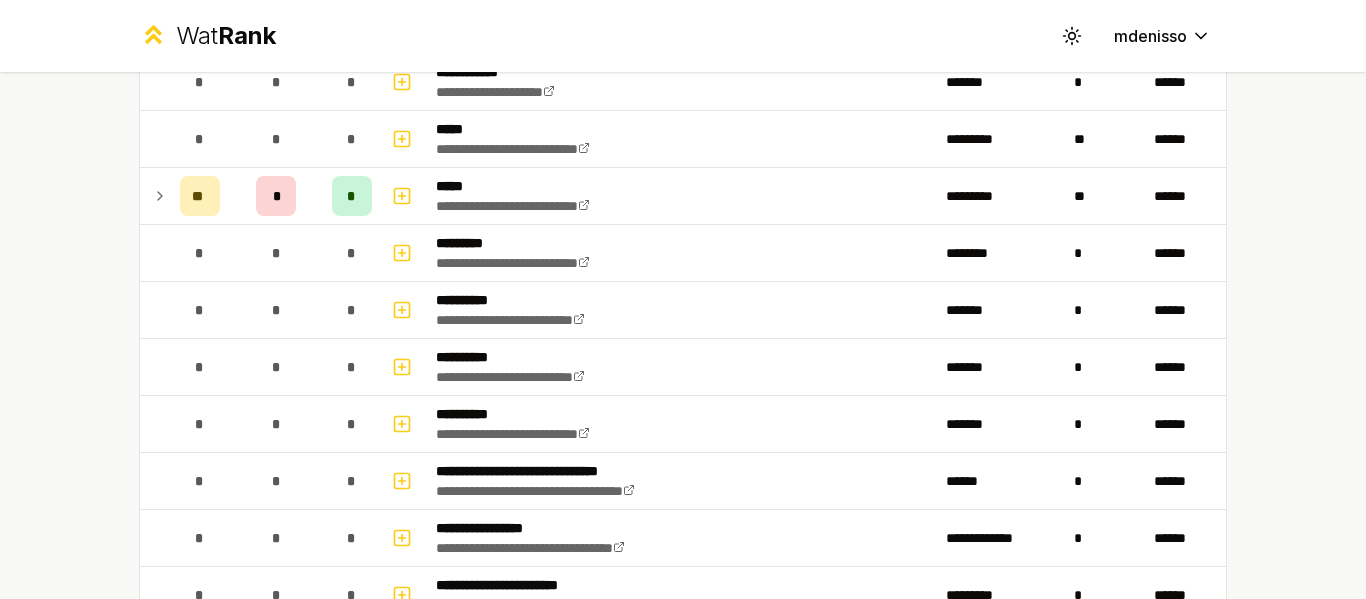 scroll, scrollTop: 776, scrollLeft: 0, axis: vertical 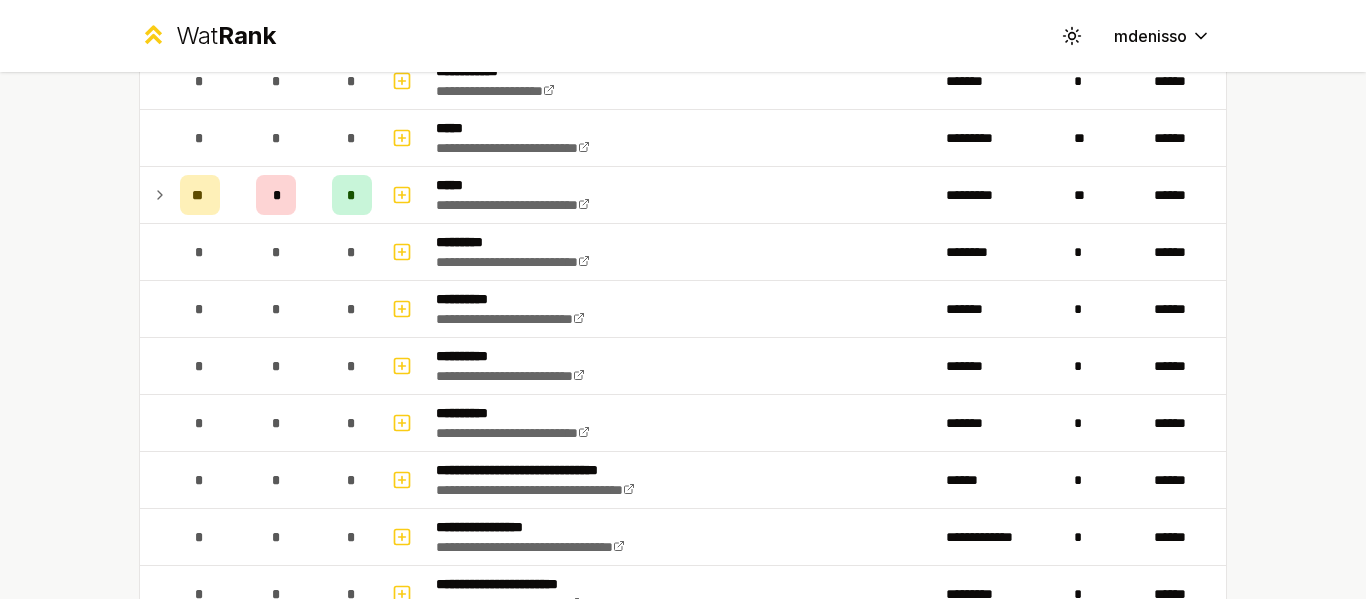 click at bounding box center (156, 195) 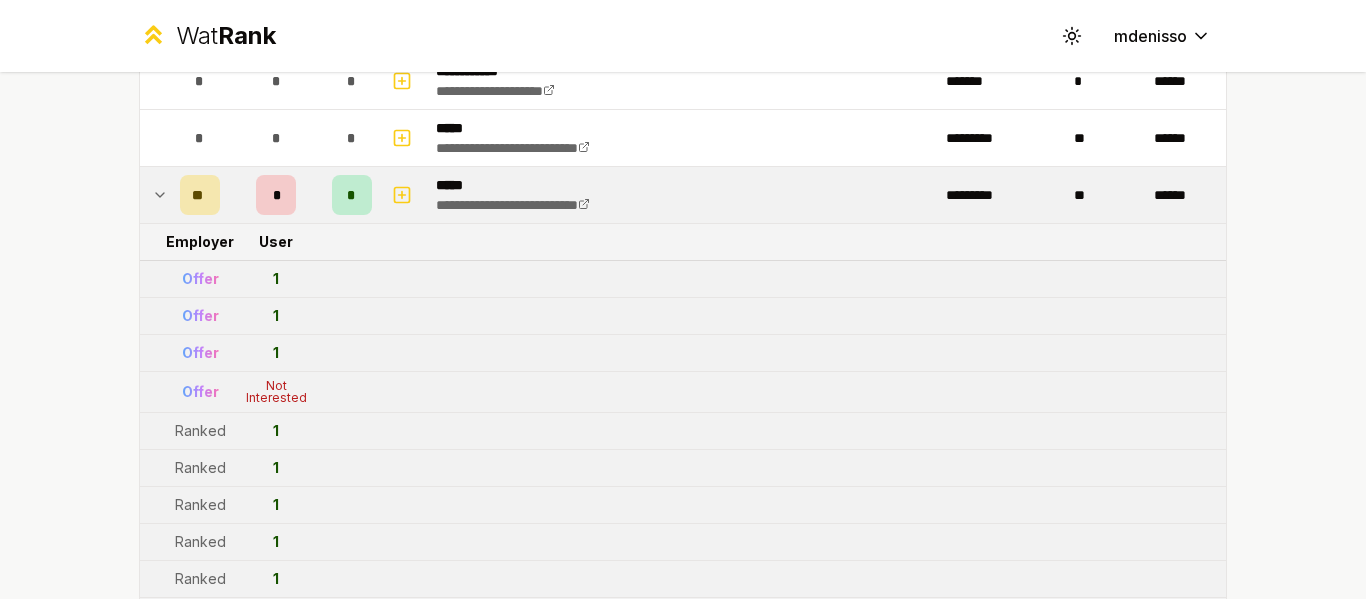 click at bounding box center (156, 195) 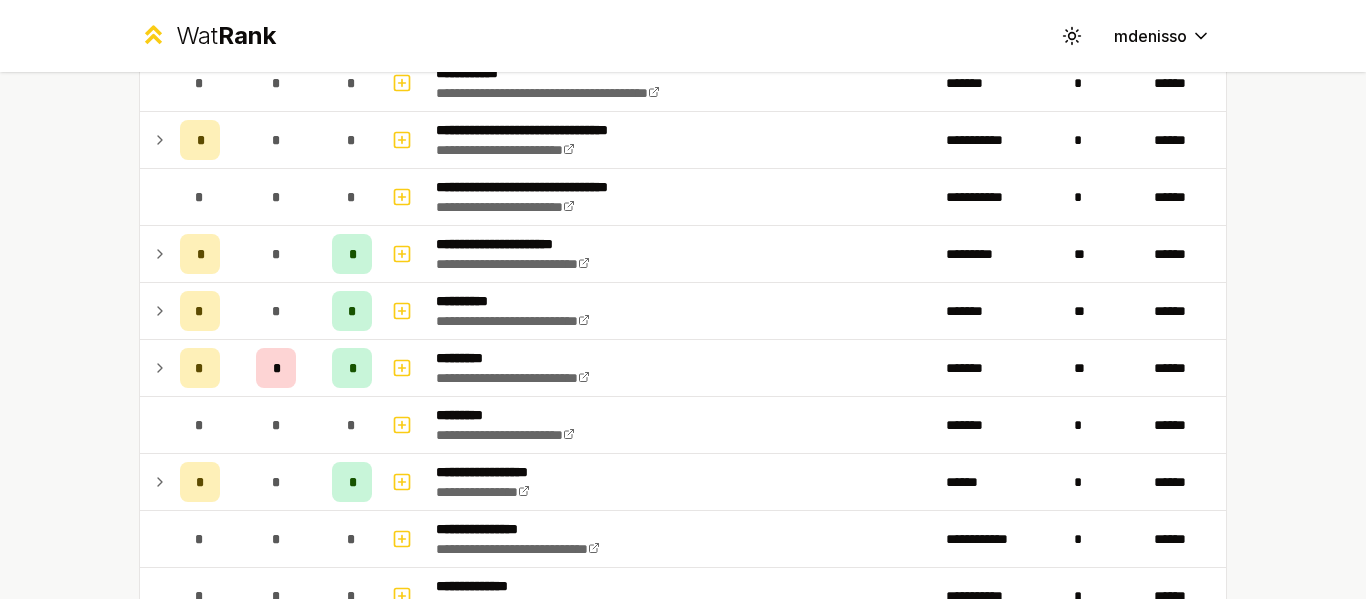 scroll, scrollTop: 2143, scrollLeft: 0, axis: vertical 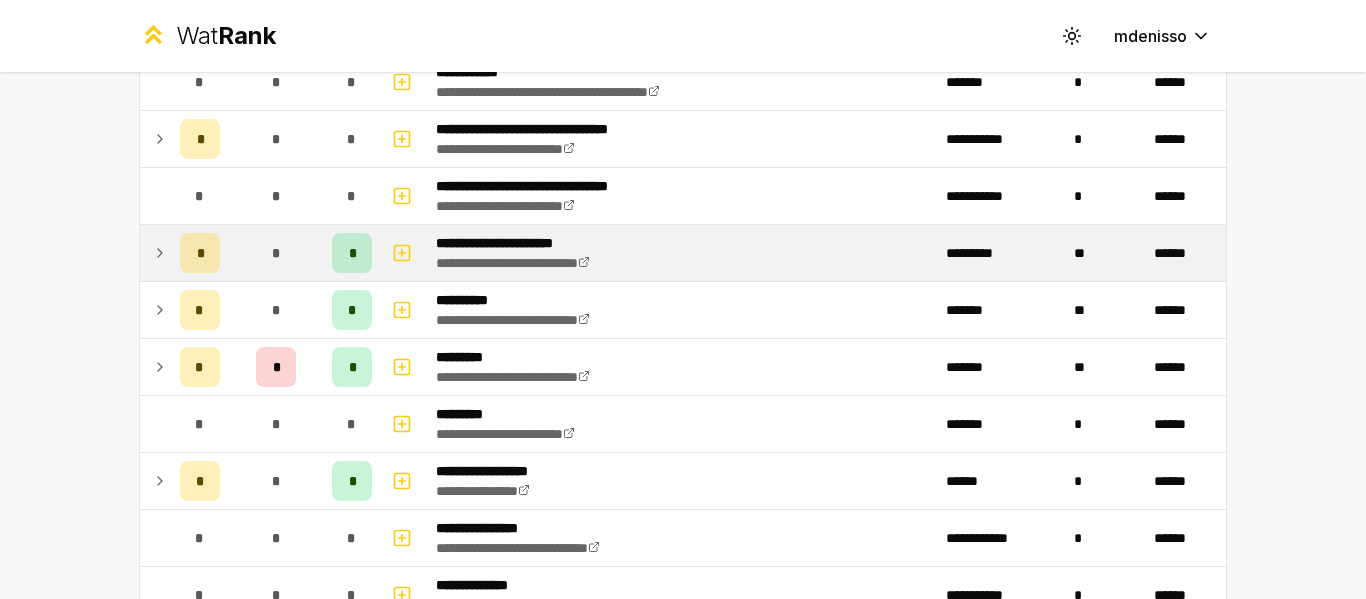 click 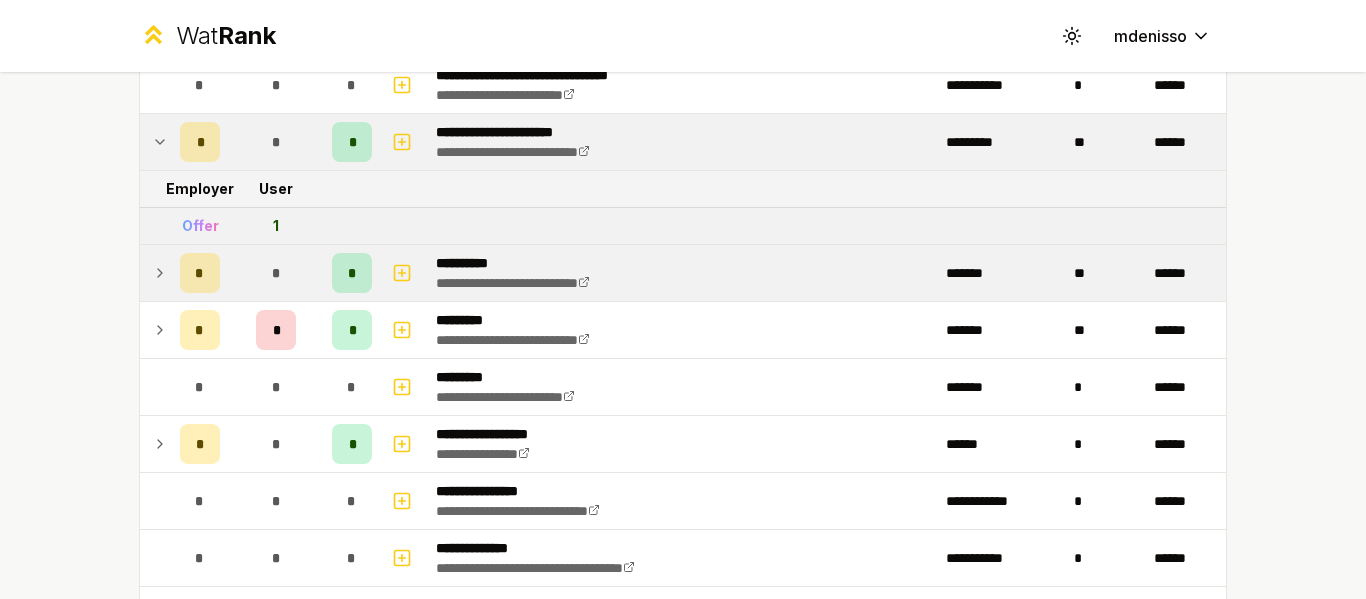 click 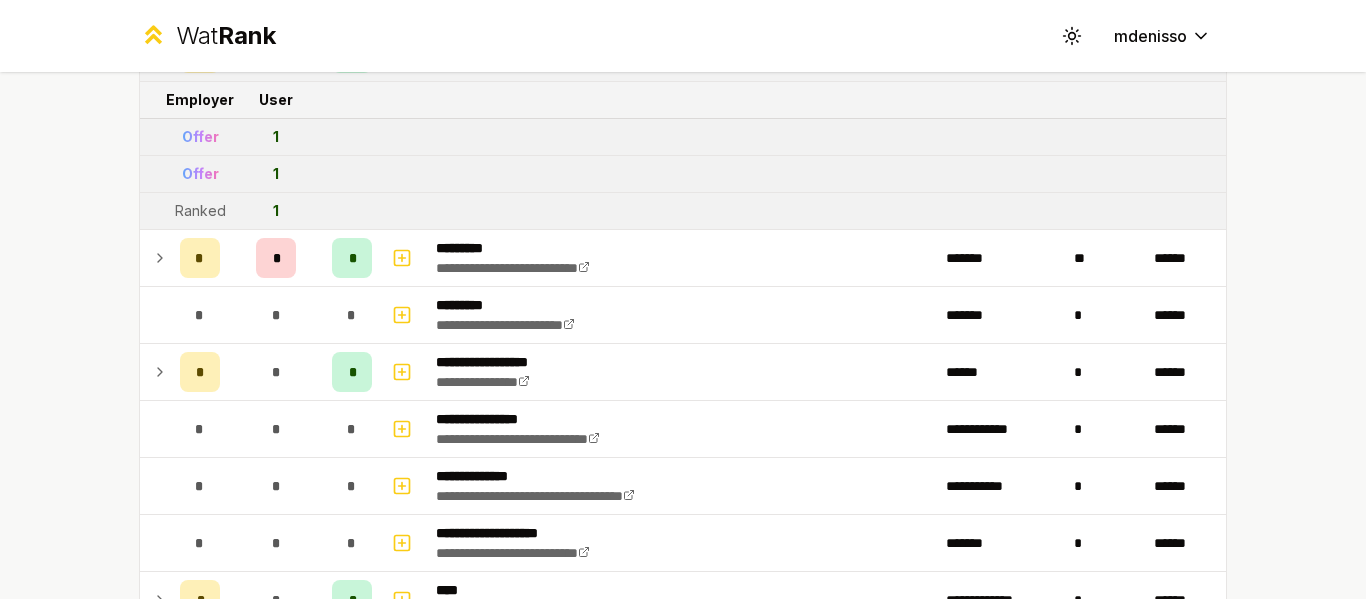click 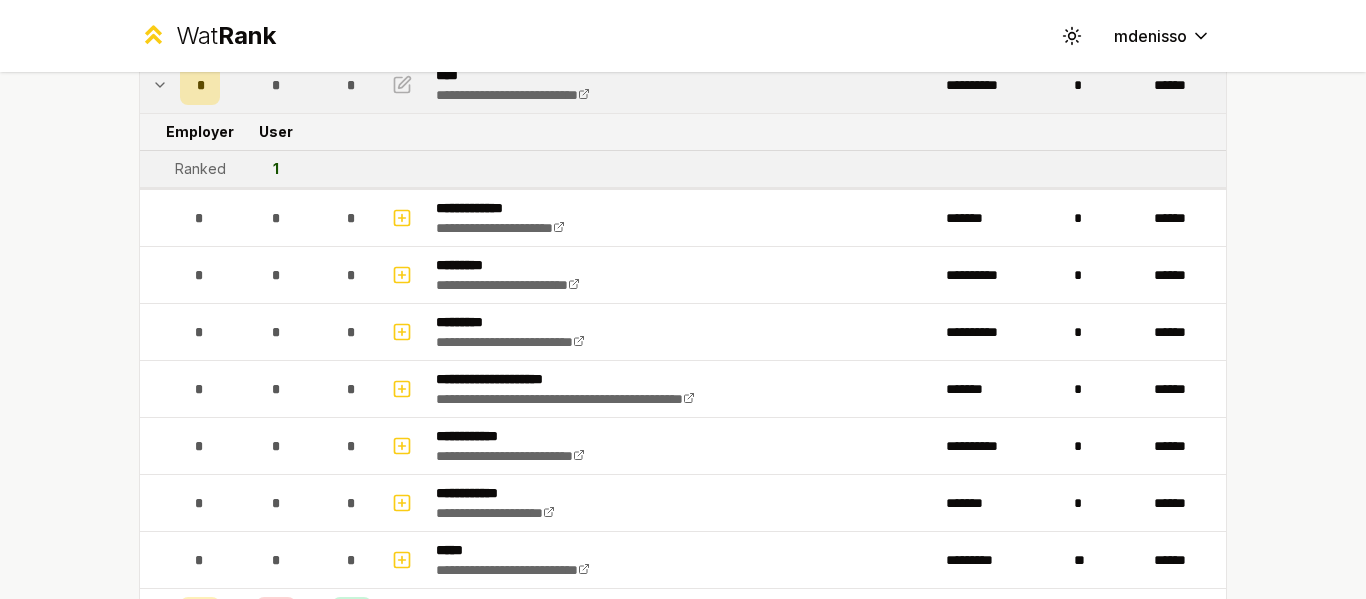 scroll, scrollTop: 0, scrollLeft: 0, axis: both 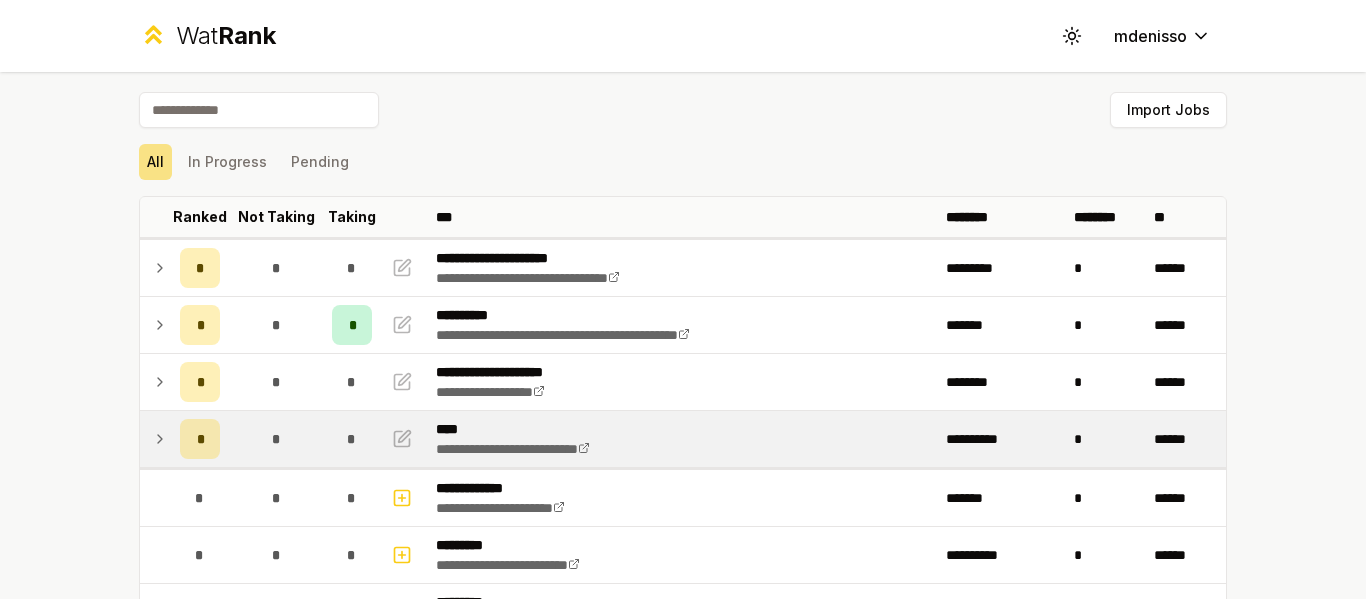 click 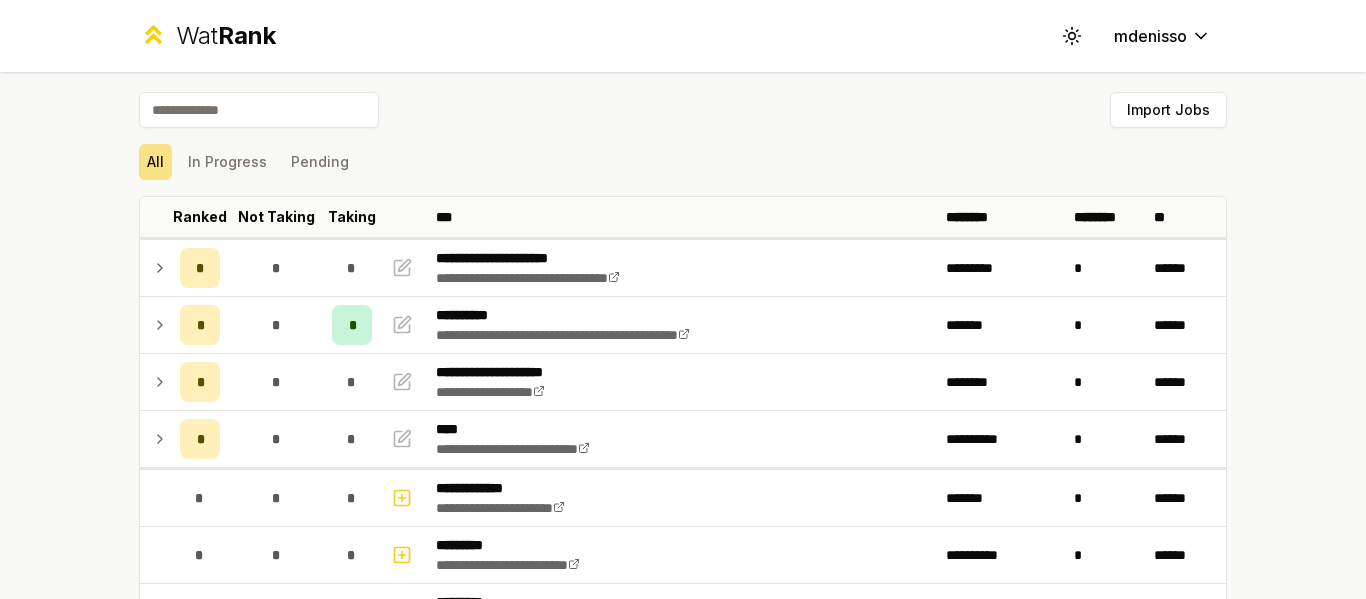 scroll, scrollTop: 0, scrollLeft: 0, axis: both 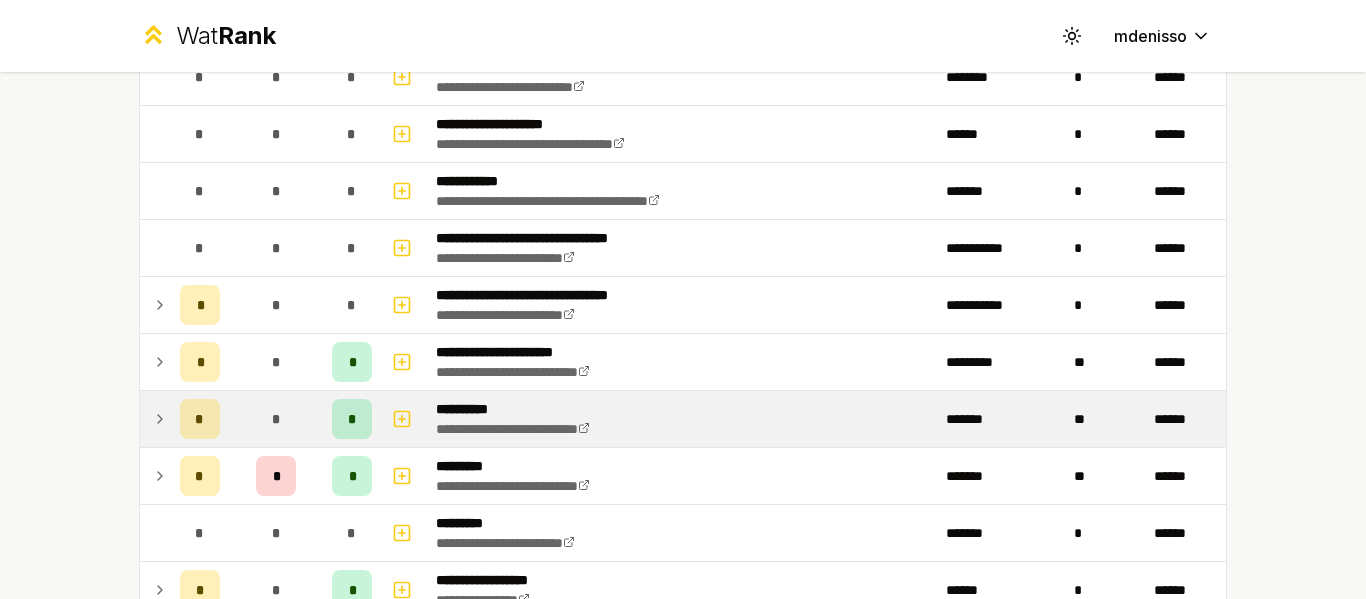 click 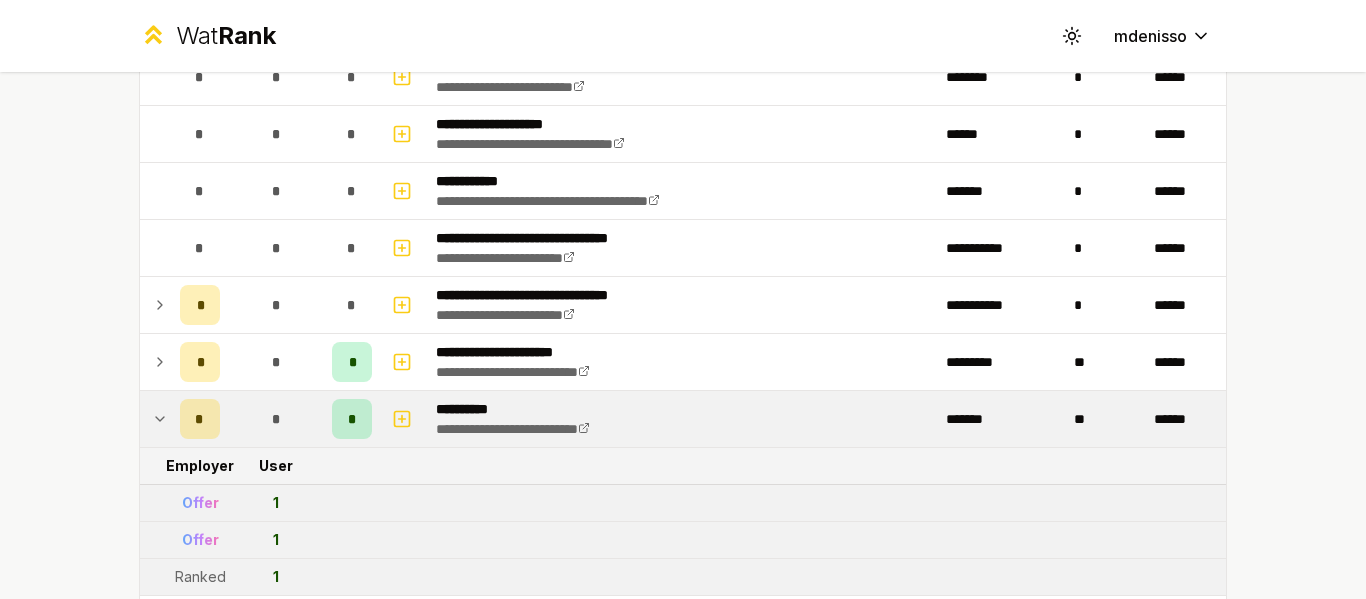 click 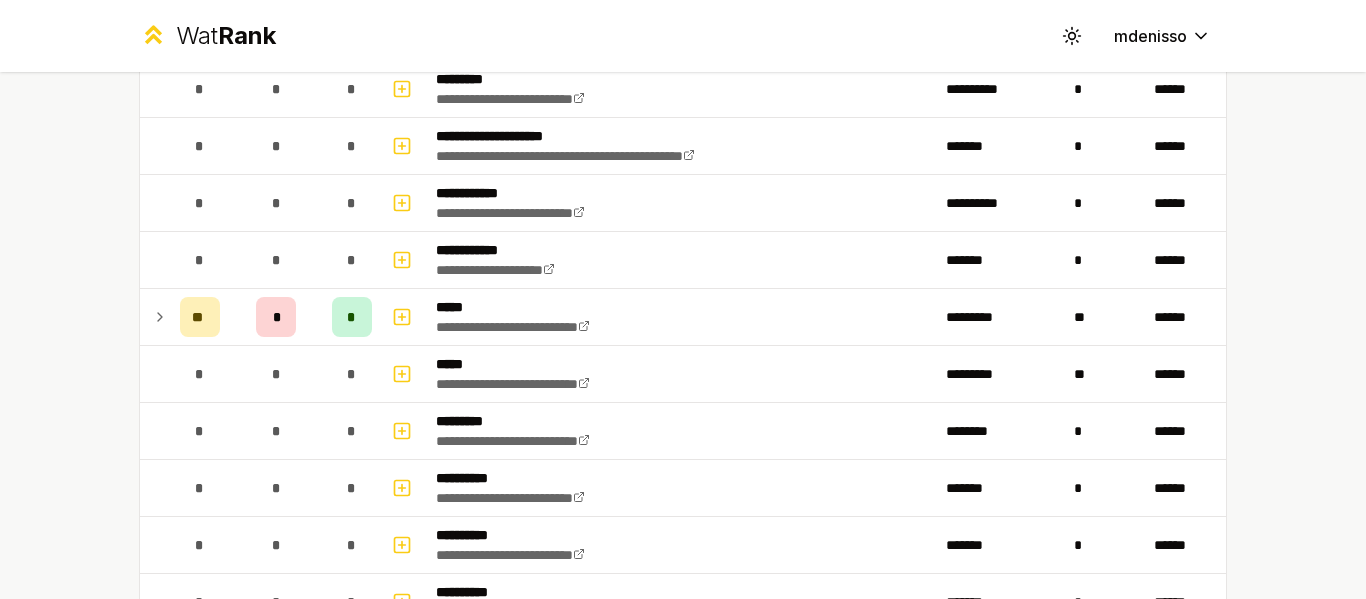 scroll, scrollTop: 522, scrollLeft: 0, axis: vertical 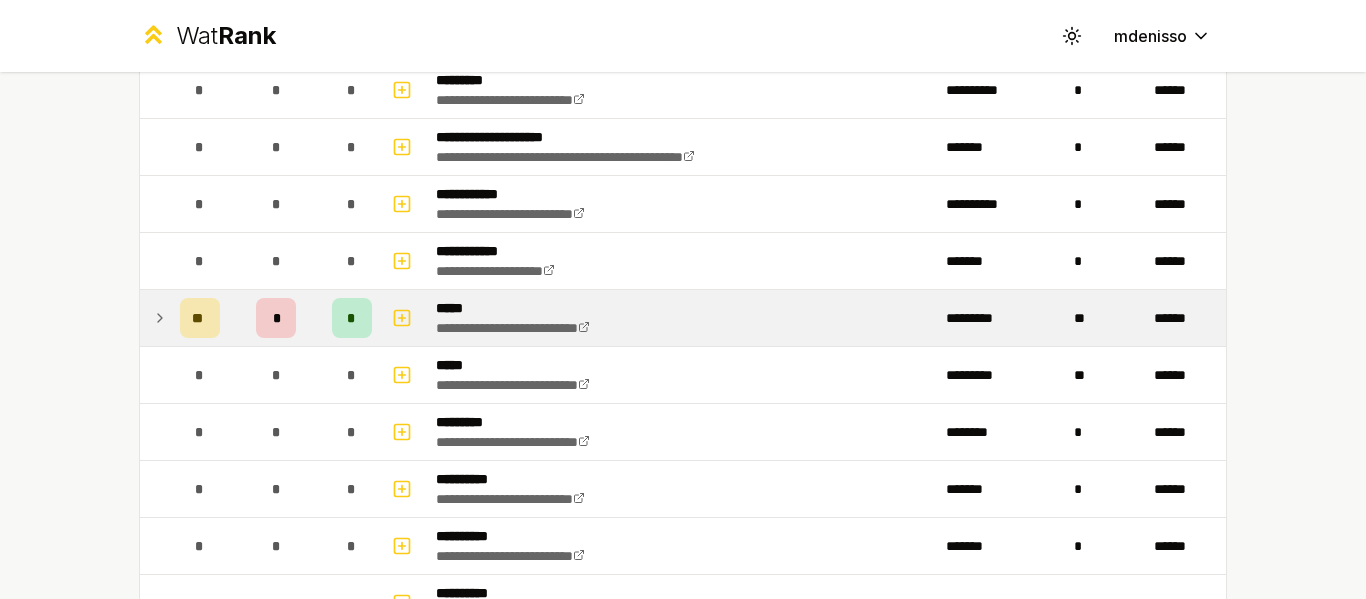 click 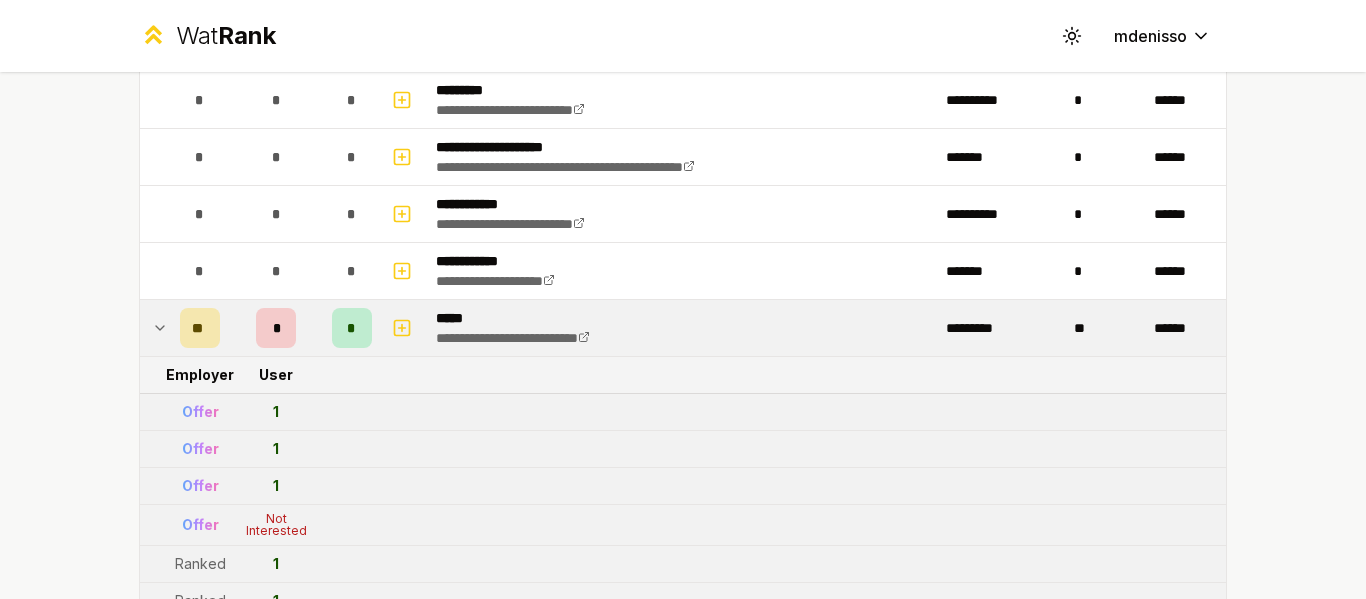 scroll, scrollTop: 511, scrollLeft: 0, axis: vertical 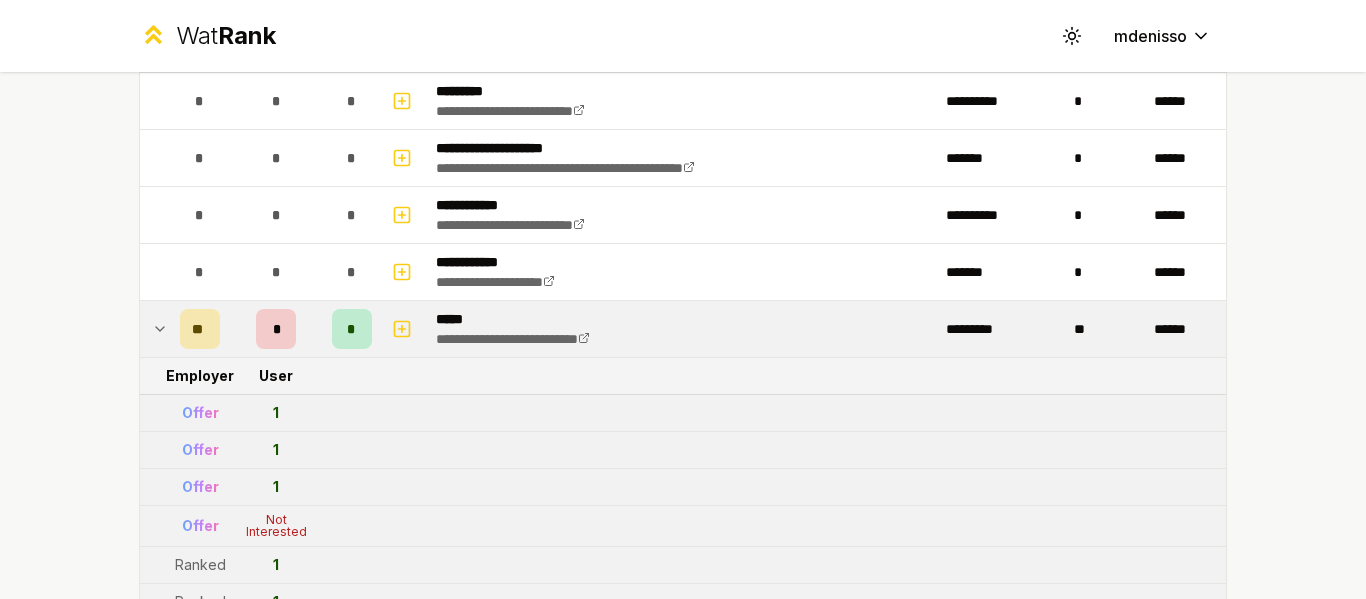 click at bounding box center (156, 329) 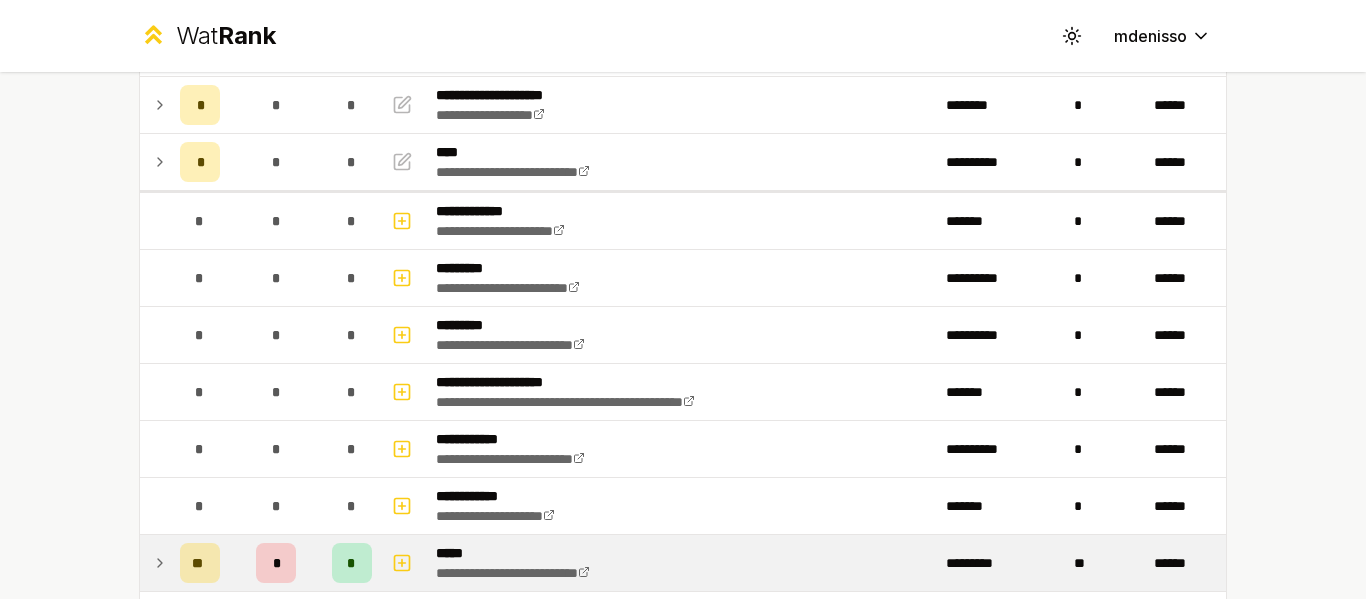 scroll, scrollTop: 0, scrollLeft: 0, axis: both 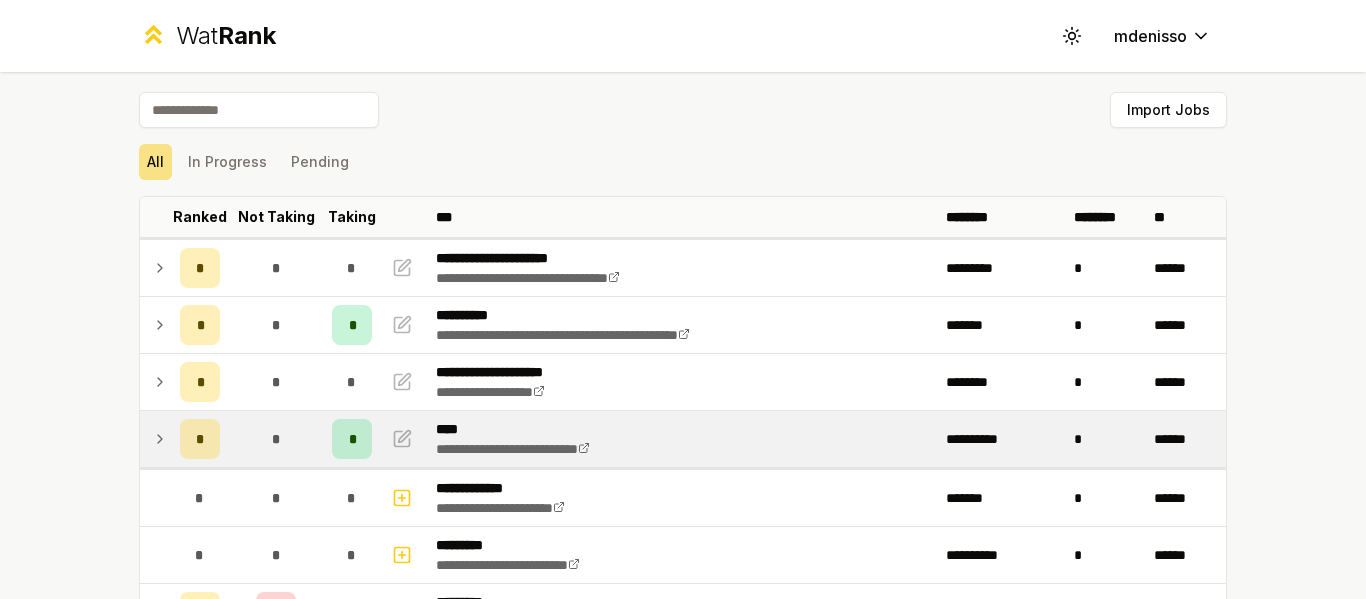 click 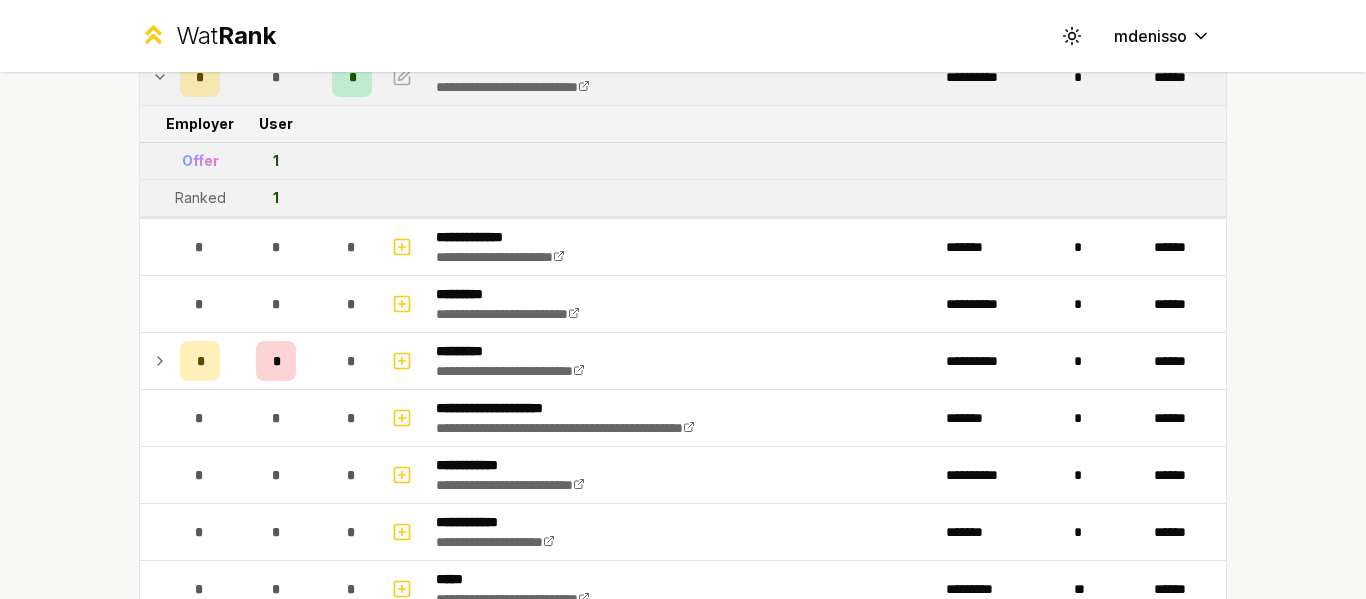 scroll, scrollTop: 363, scrollLeft: 0, axis: vertical 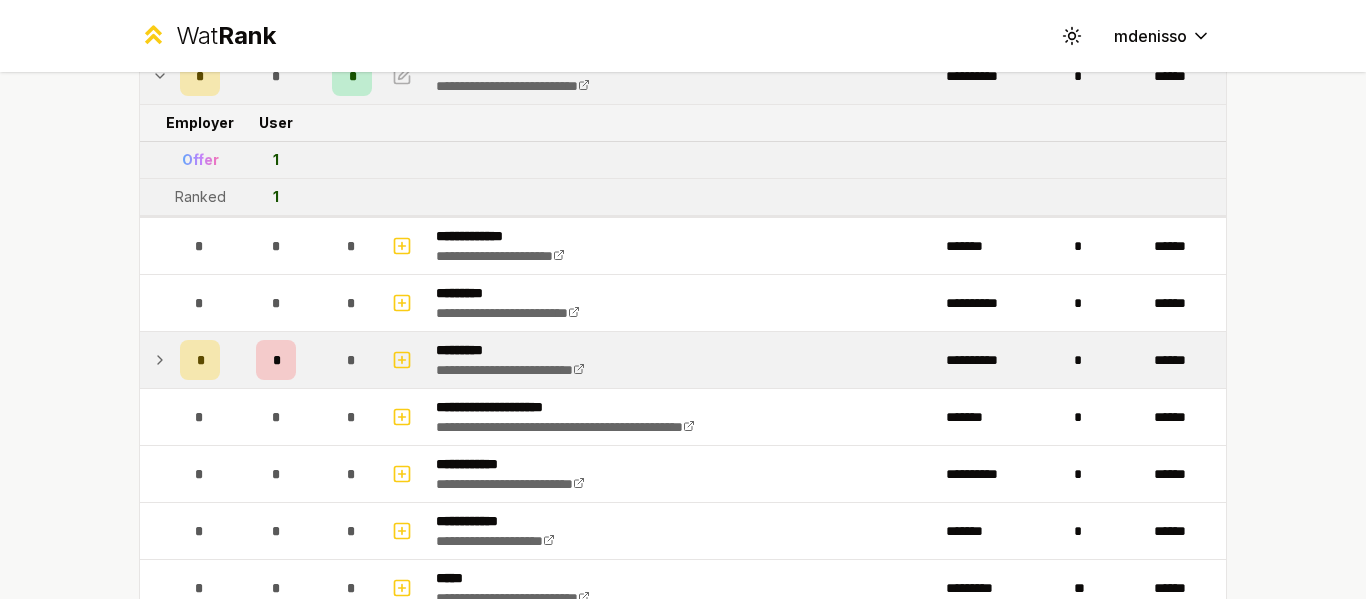click at bounding box center (156, 360) 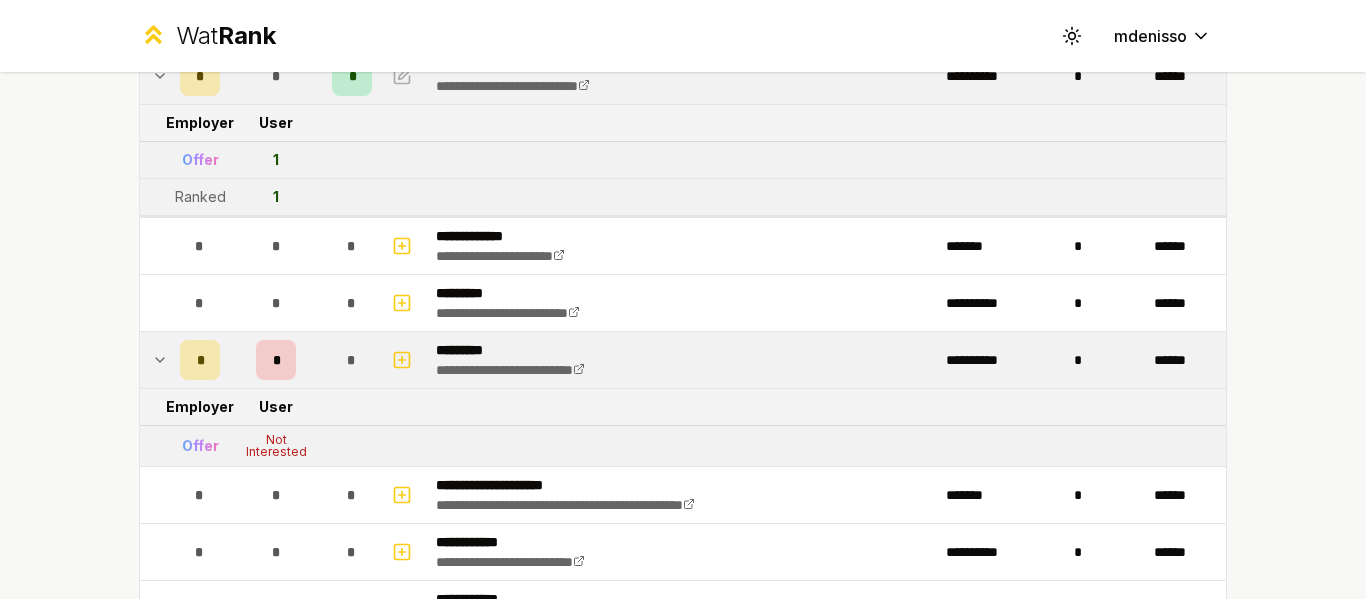click at bounding box center (156, 360) 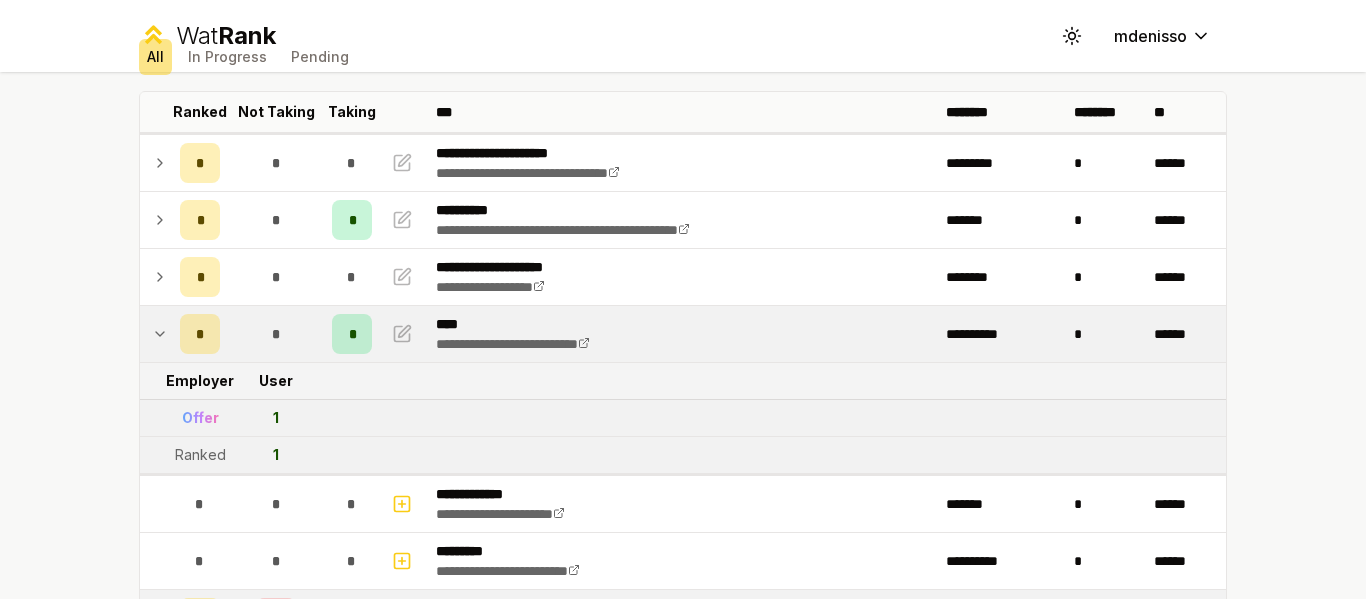 scroll, scrollTop: 101, scrollLeft: 0, axis: vertical 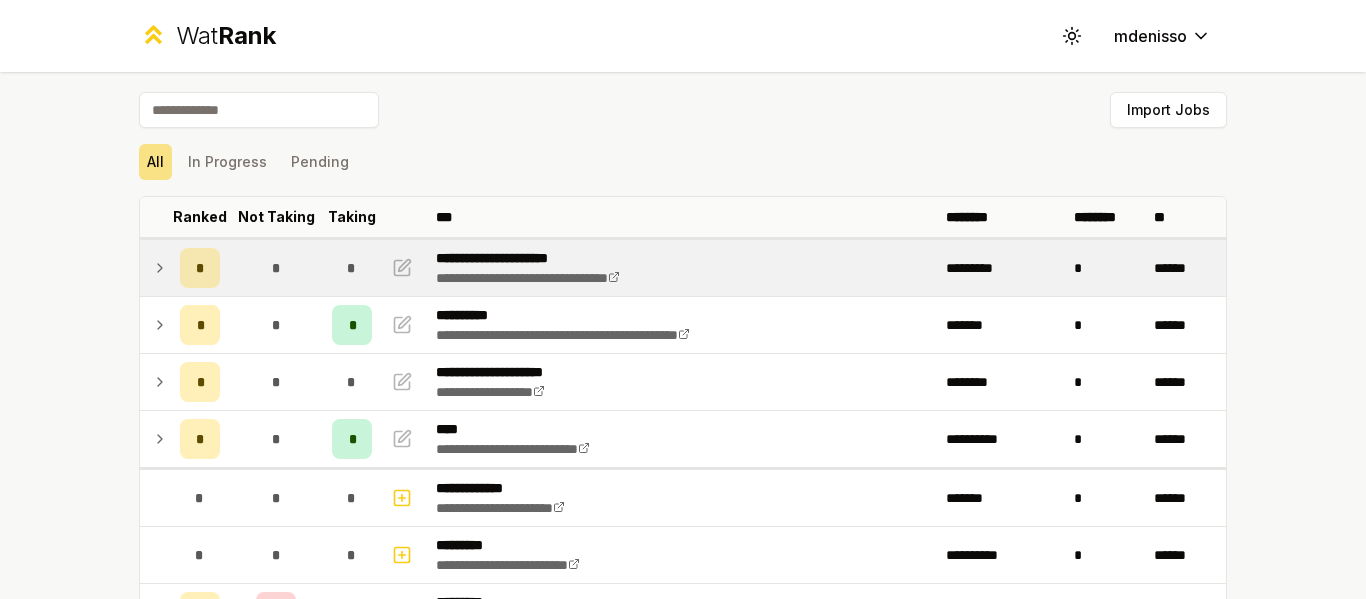 click 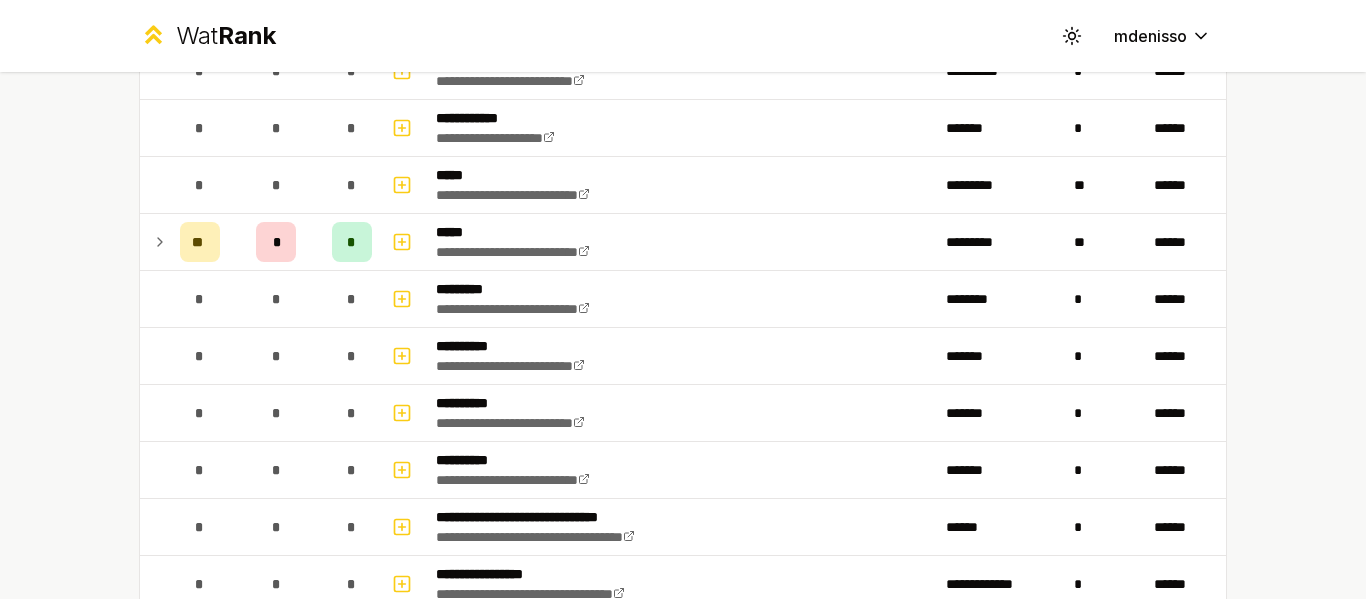 scroll, scrollTop: 764, scrollLeft: 0, axis: vertical 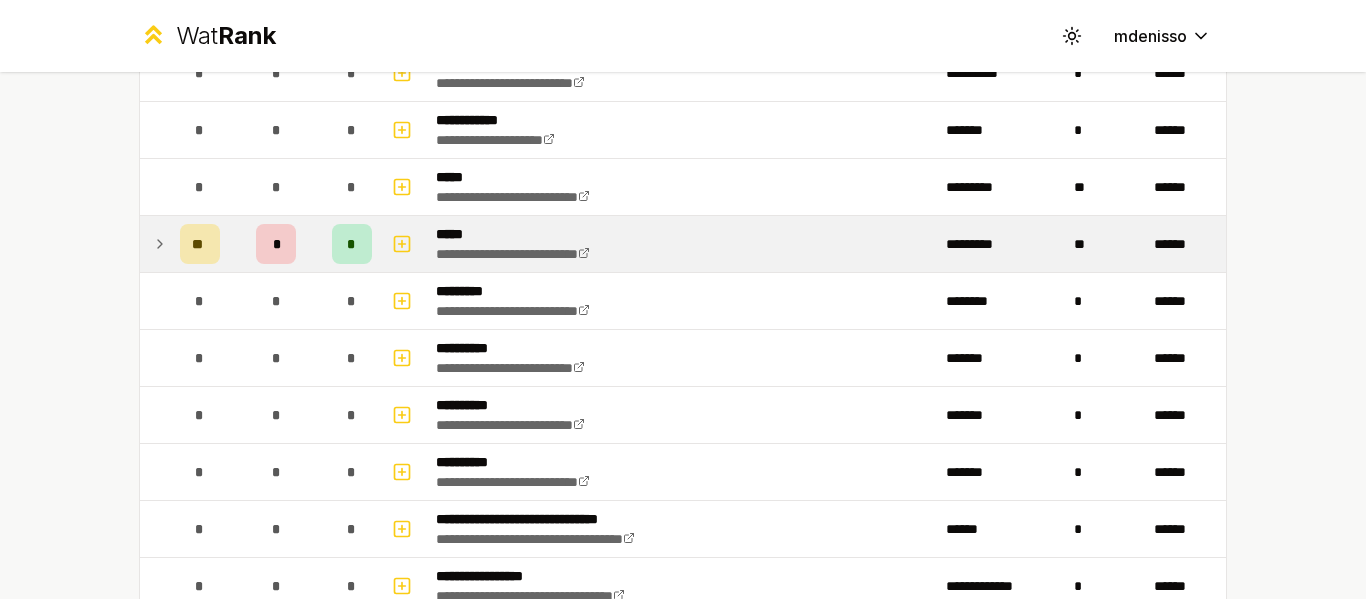 click on "**" at bounding box center [1106, 244] 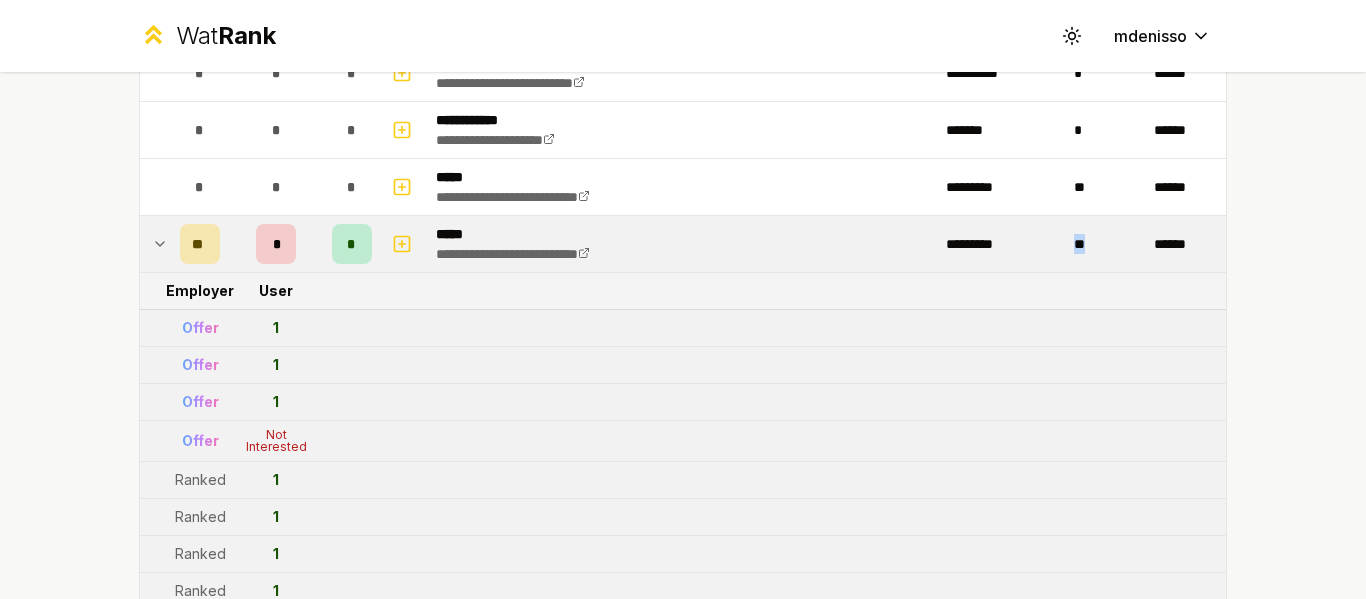 click on "**" at bounding box center [1106, 244] 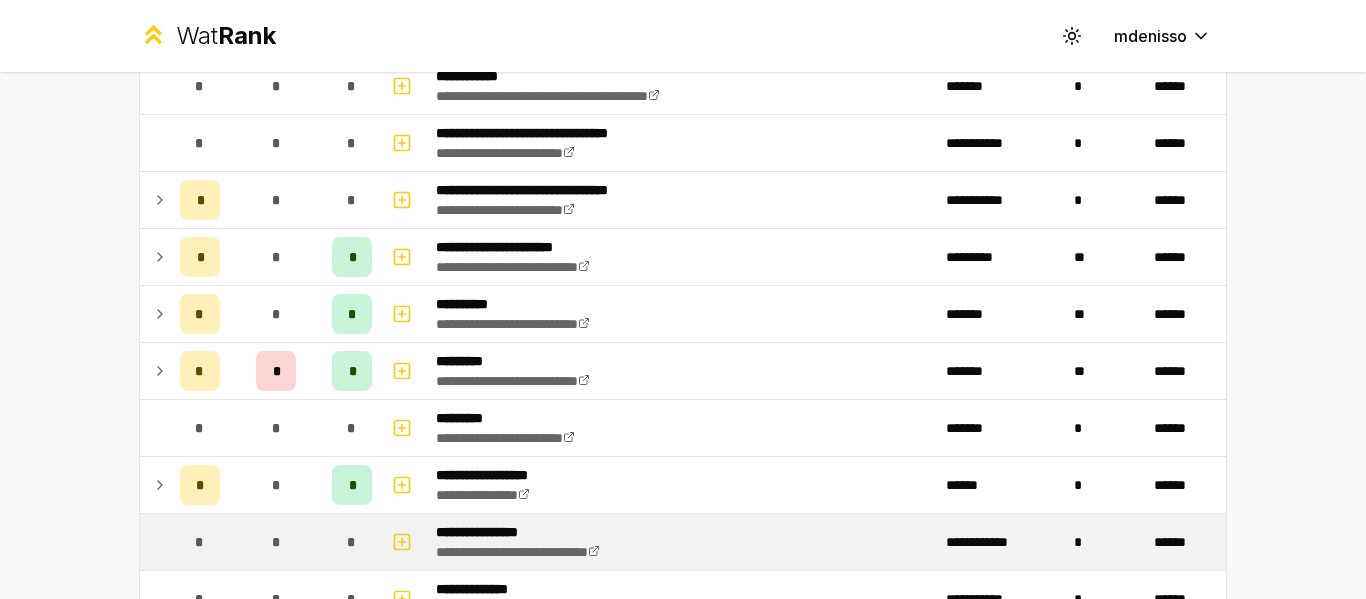scroll, scrollTop: 2443, scrollLeft: 0, axis: vertical 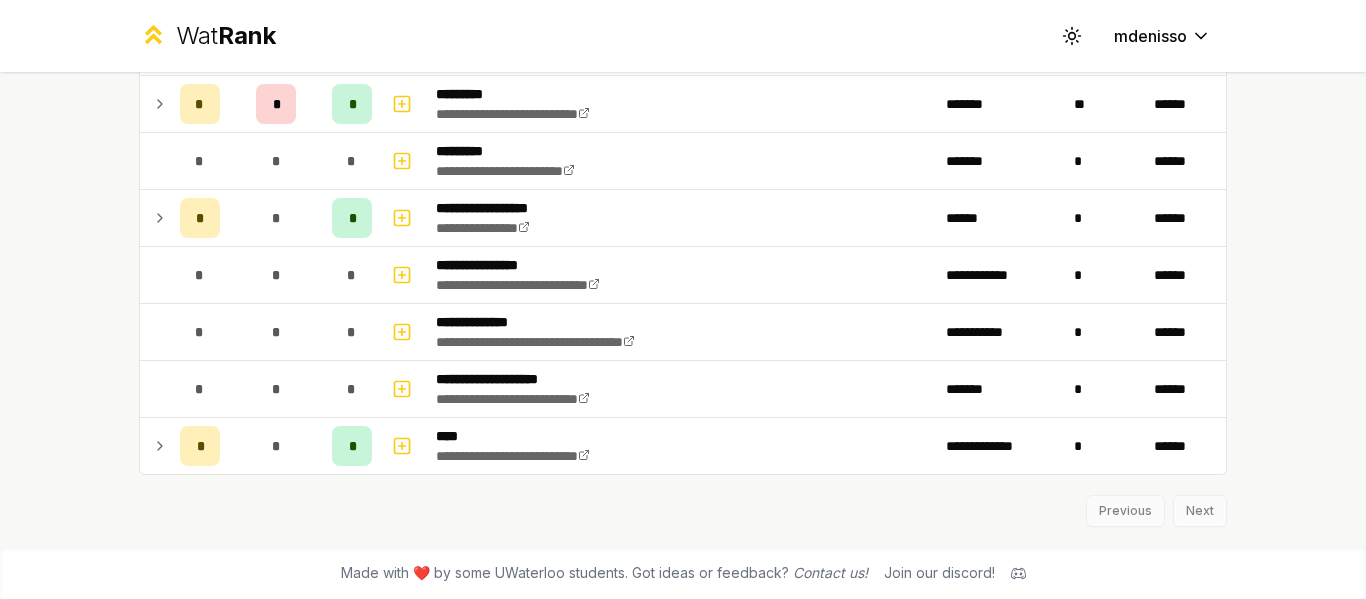 click on "Previous Next" at bounding box center (683, 501) 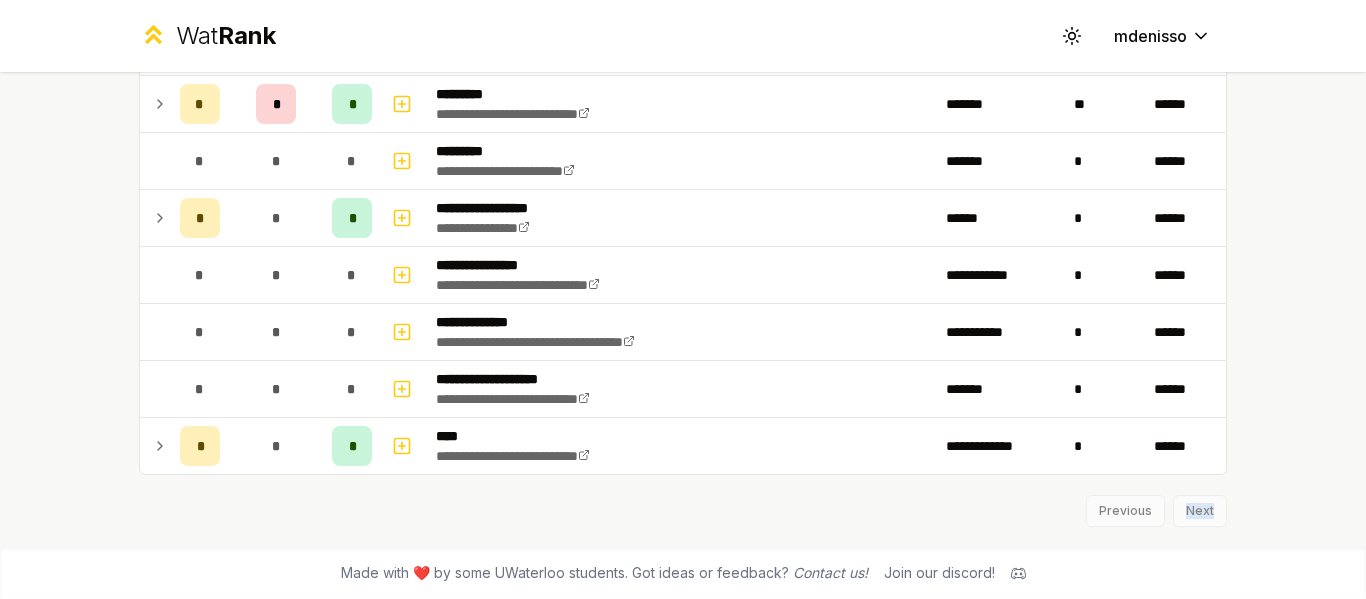 click on "Previous Next" at bounding box center [683, 501] 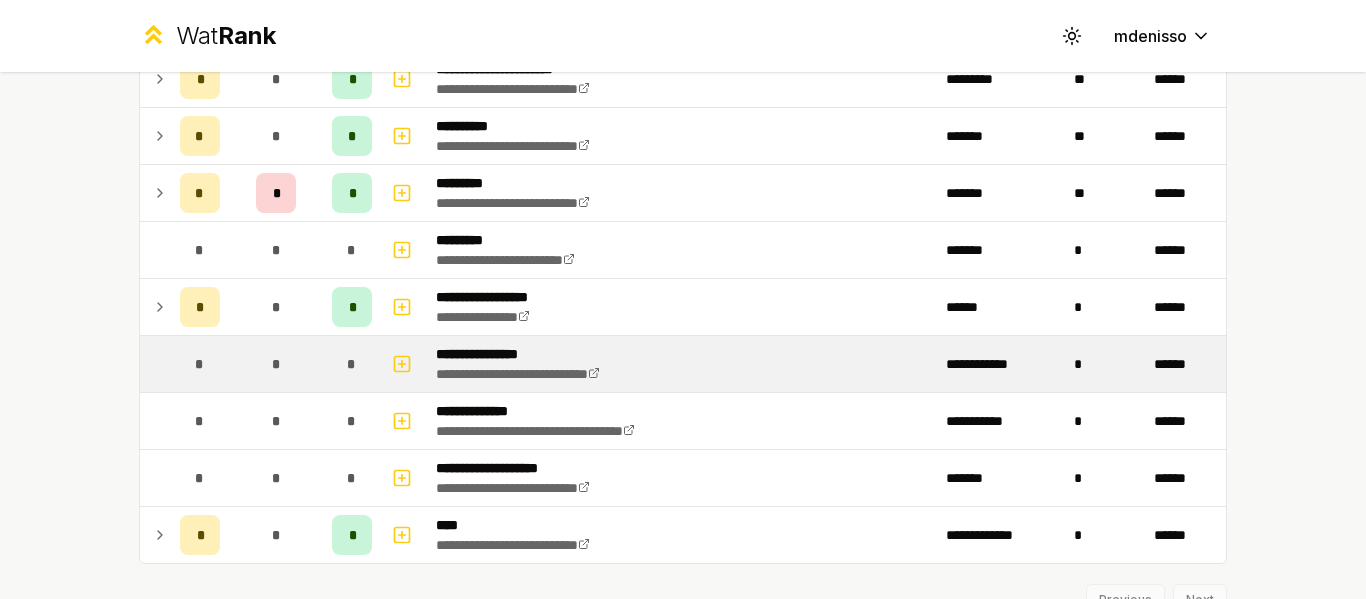 scroll, scrollTop: 2353, scrollLeft: 0, axis: vertical 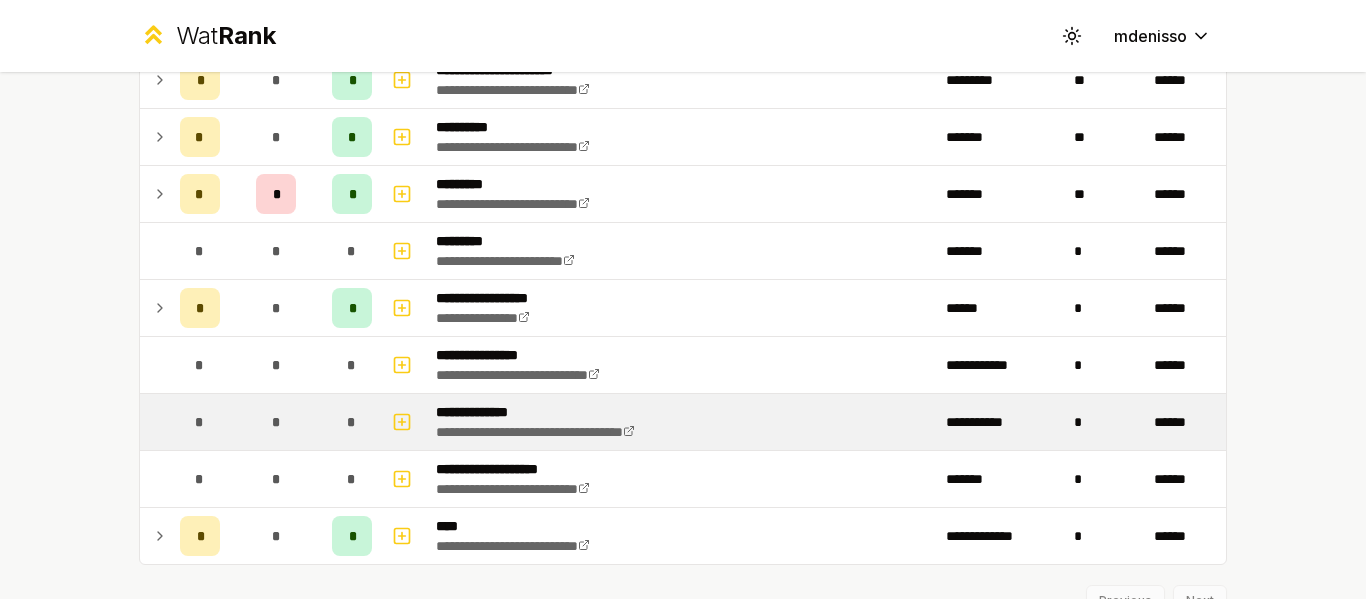 click on "**********" at bounding box center (683, 422) 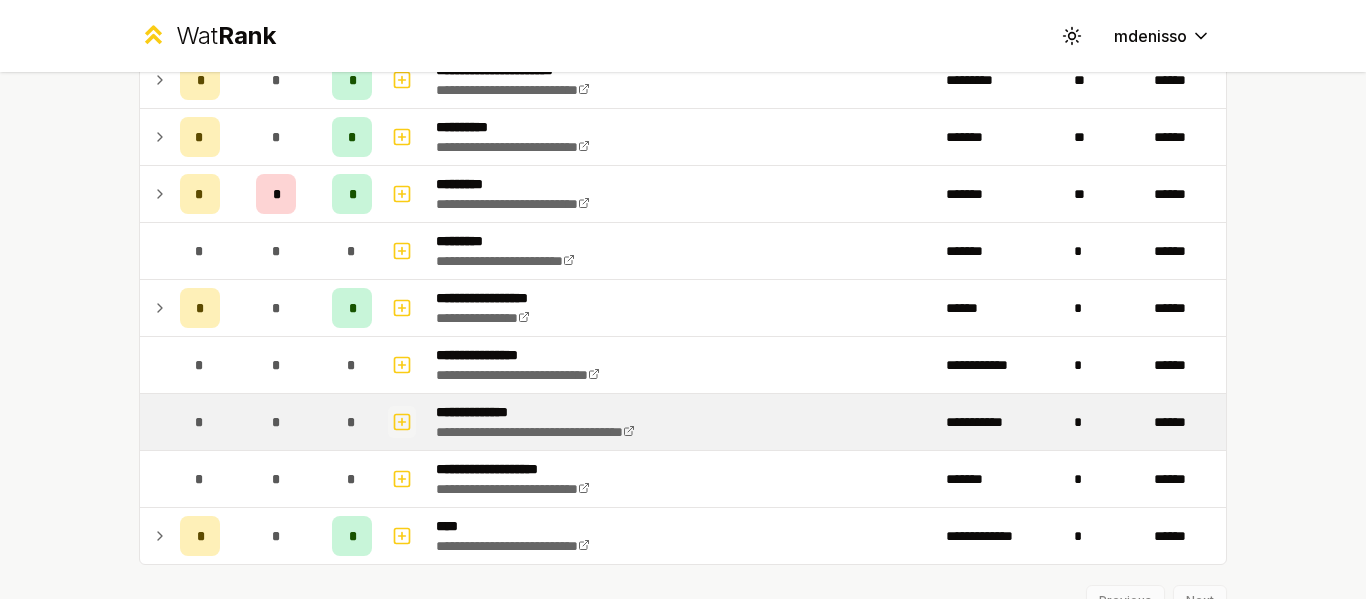 click 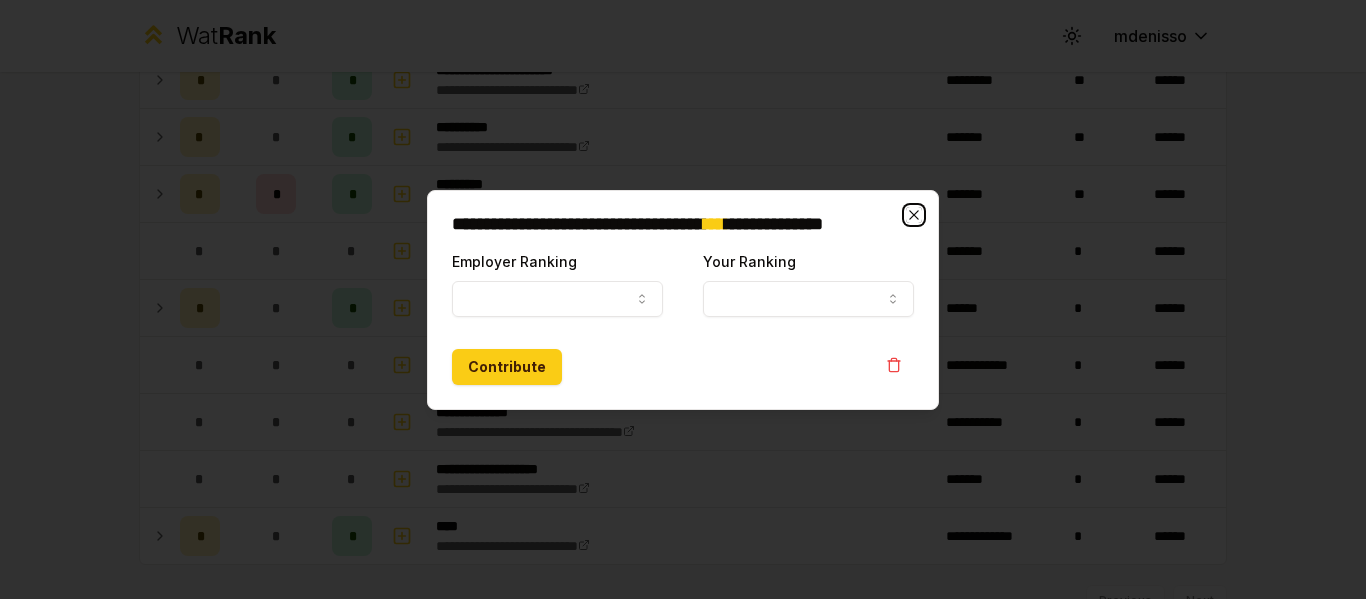 click 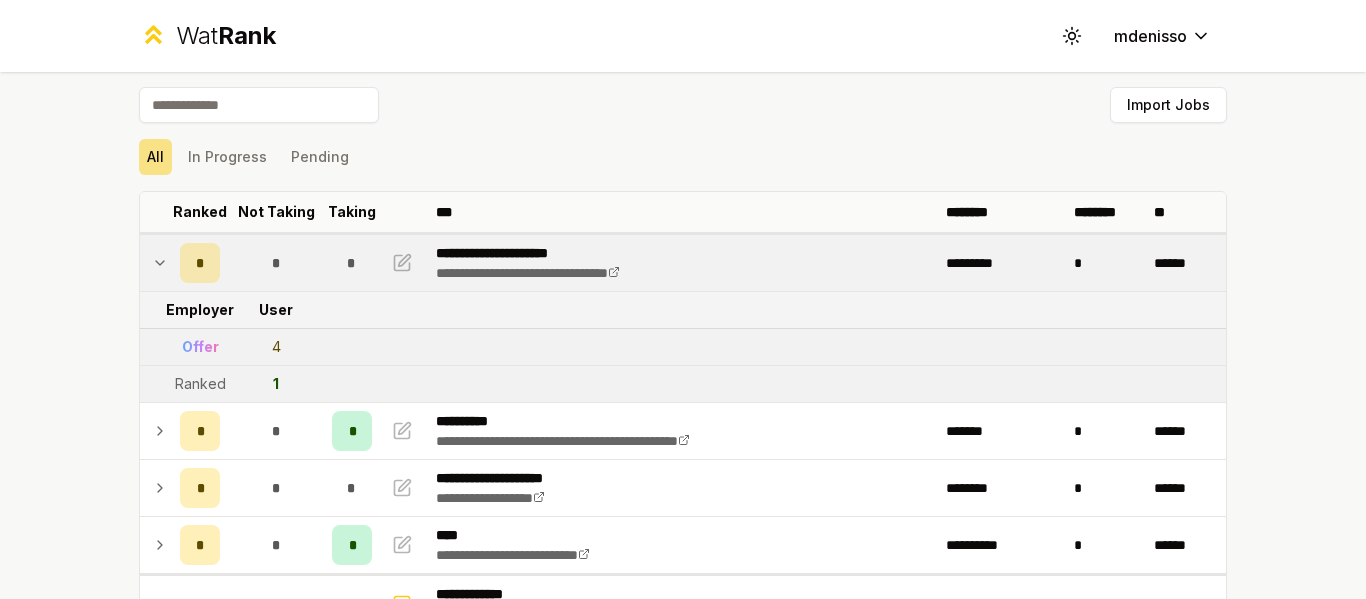 scroll, scrollTop: 4, scrollLeft: 0, axis: vertical 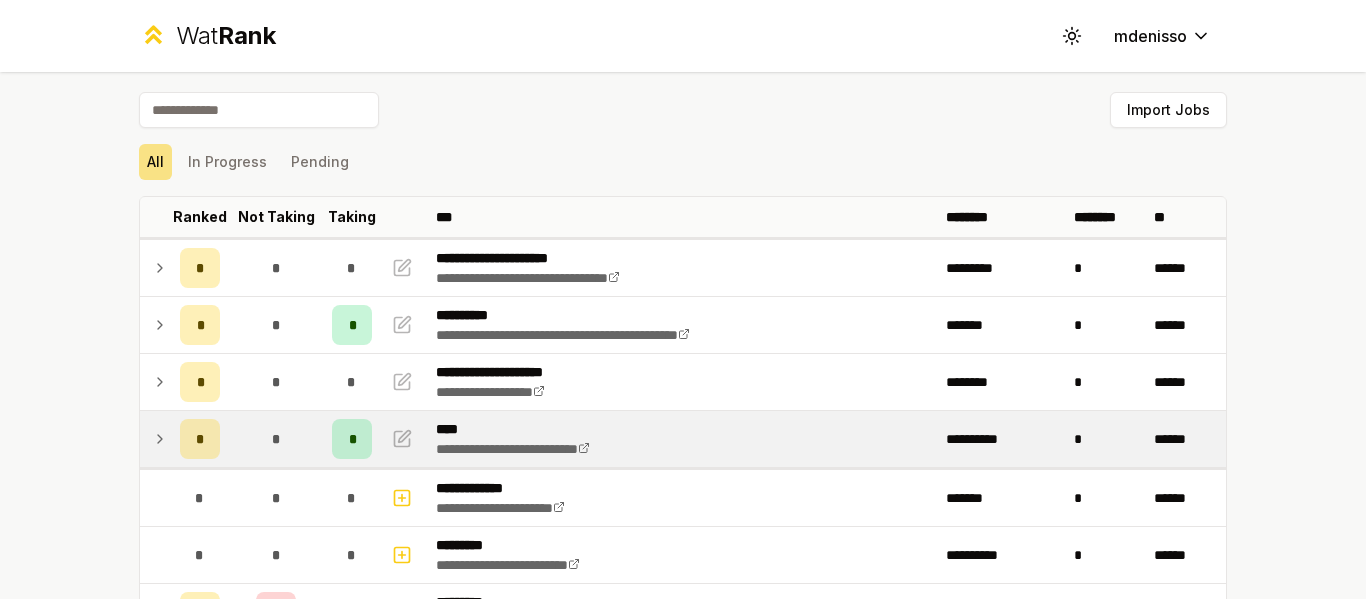 click at bounding box center (156, 439) 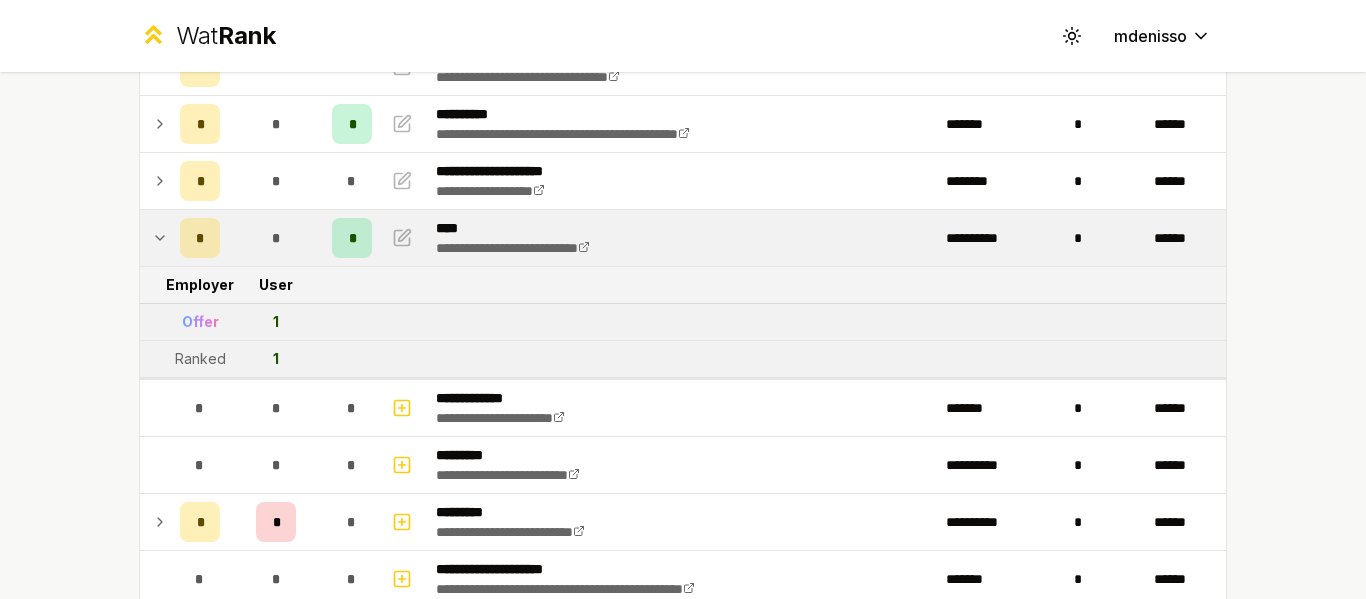 scroll, scrollTop: 212, scrollLeft: 0, axis: vertical 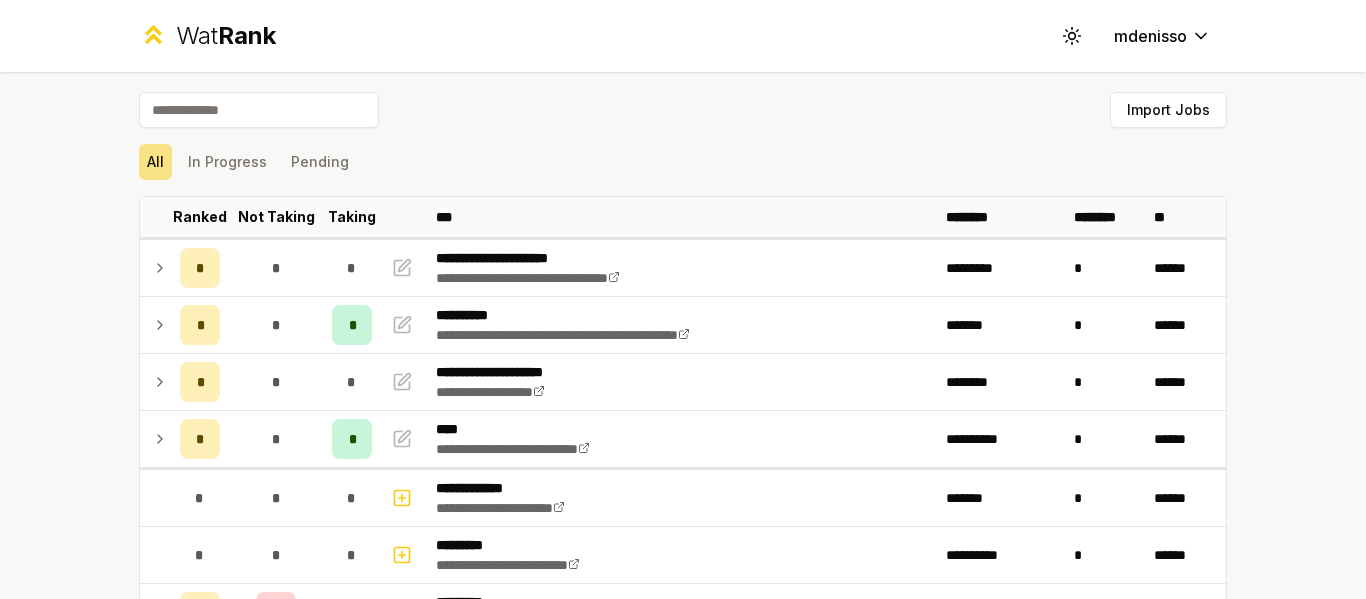 click on "**********" at bounding box center (683, 1475) 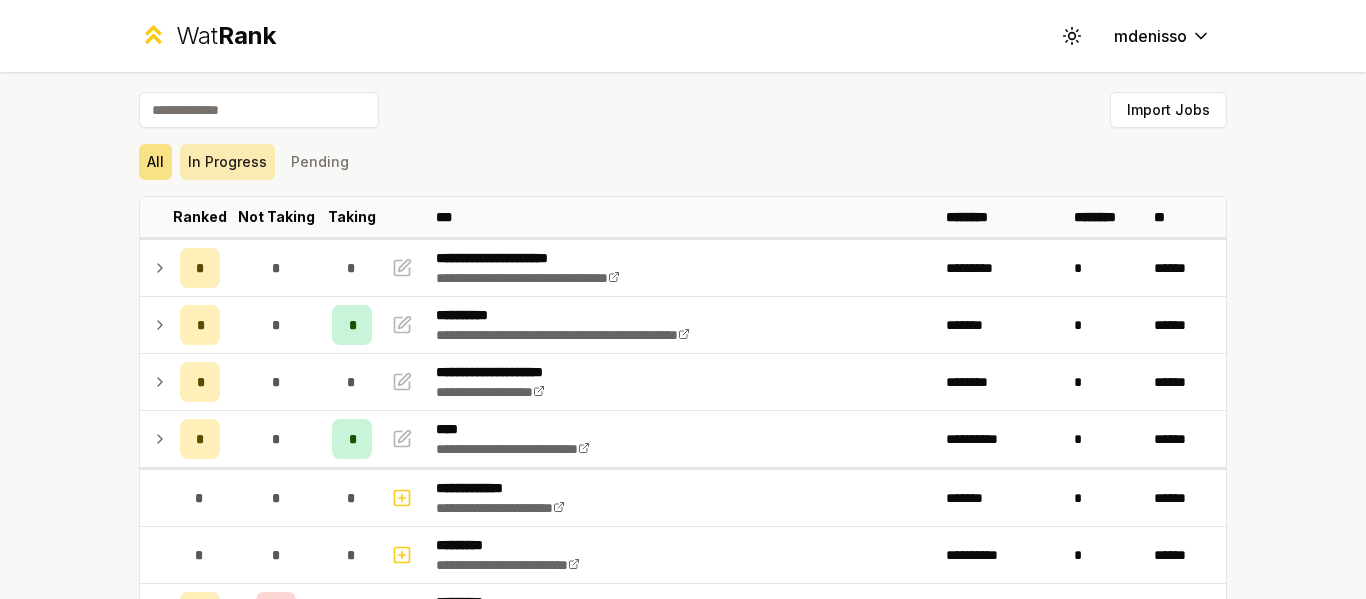 click on "In Progress" at bounding box center (227, 162) 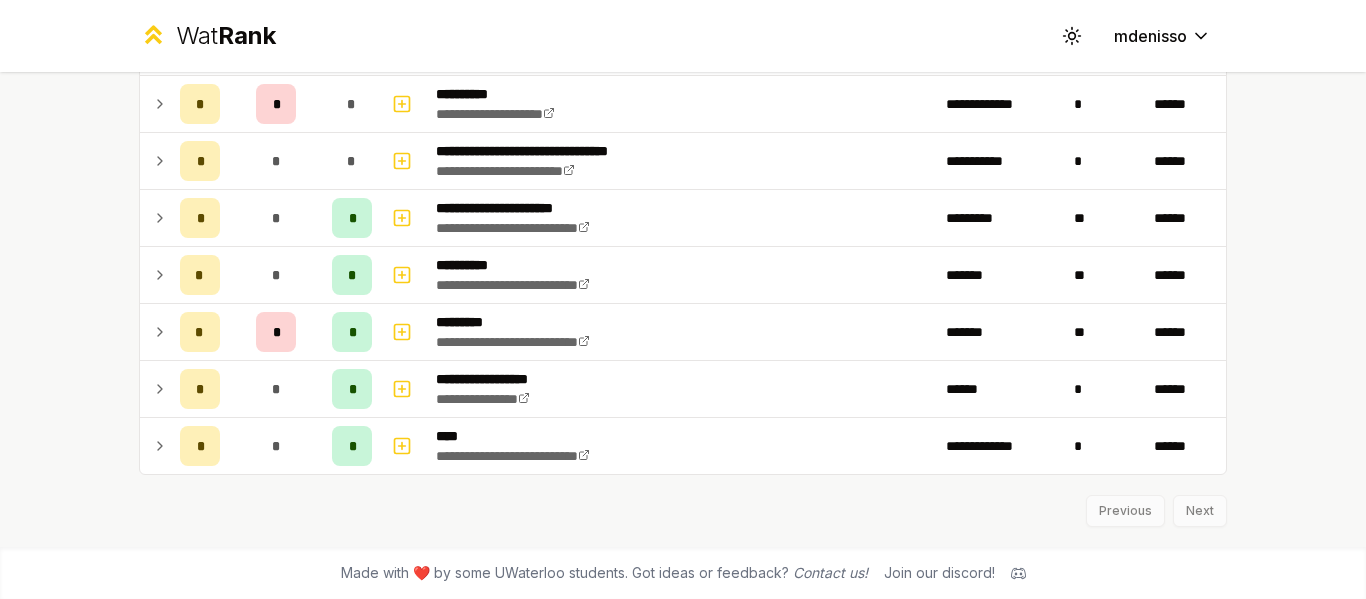 scroll, scrollTop: 0, scrollLeft: 0, axis: both 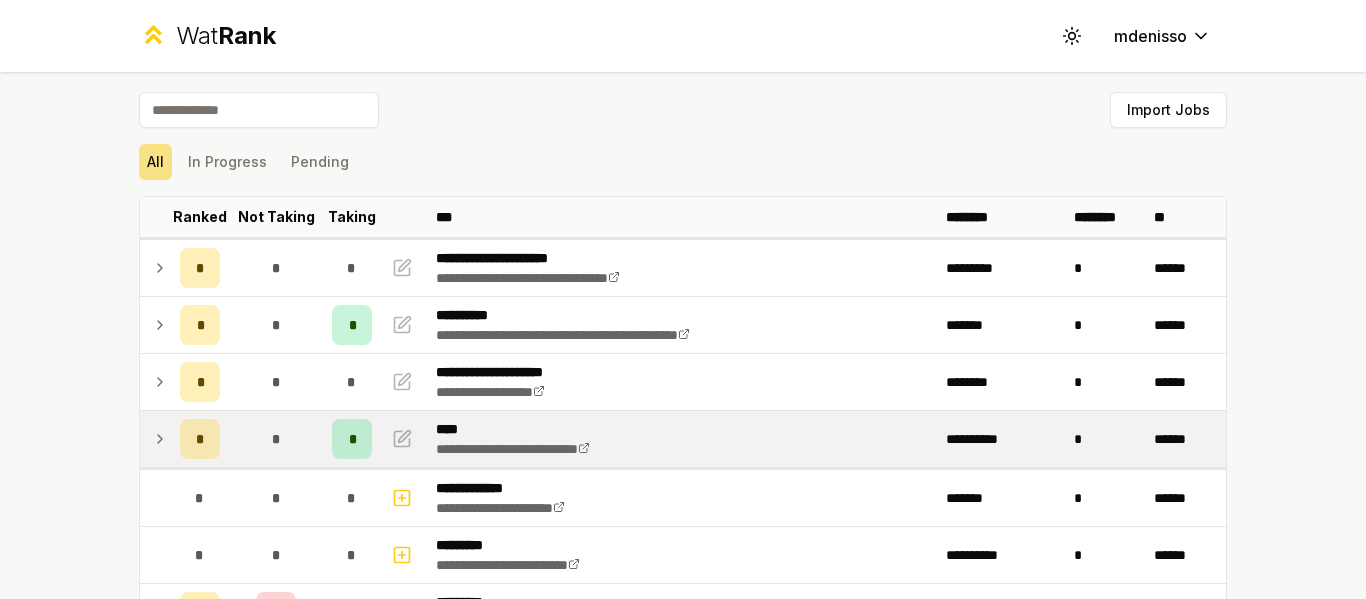 click 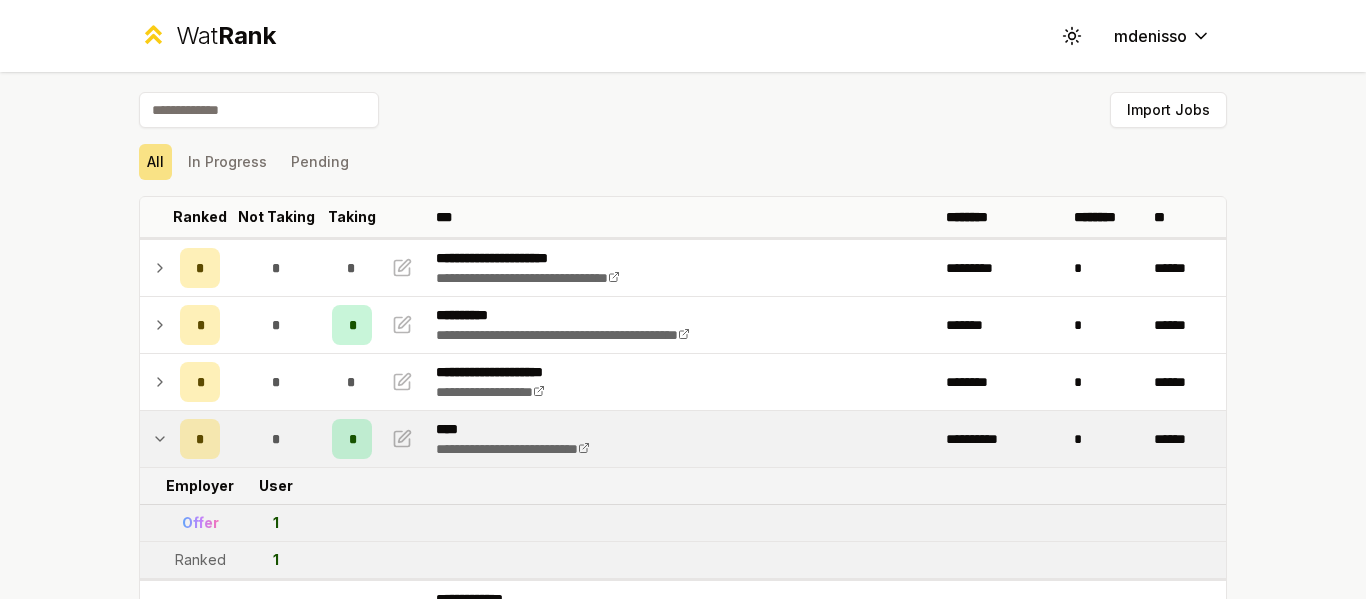 click 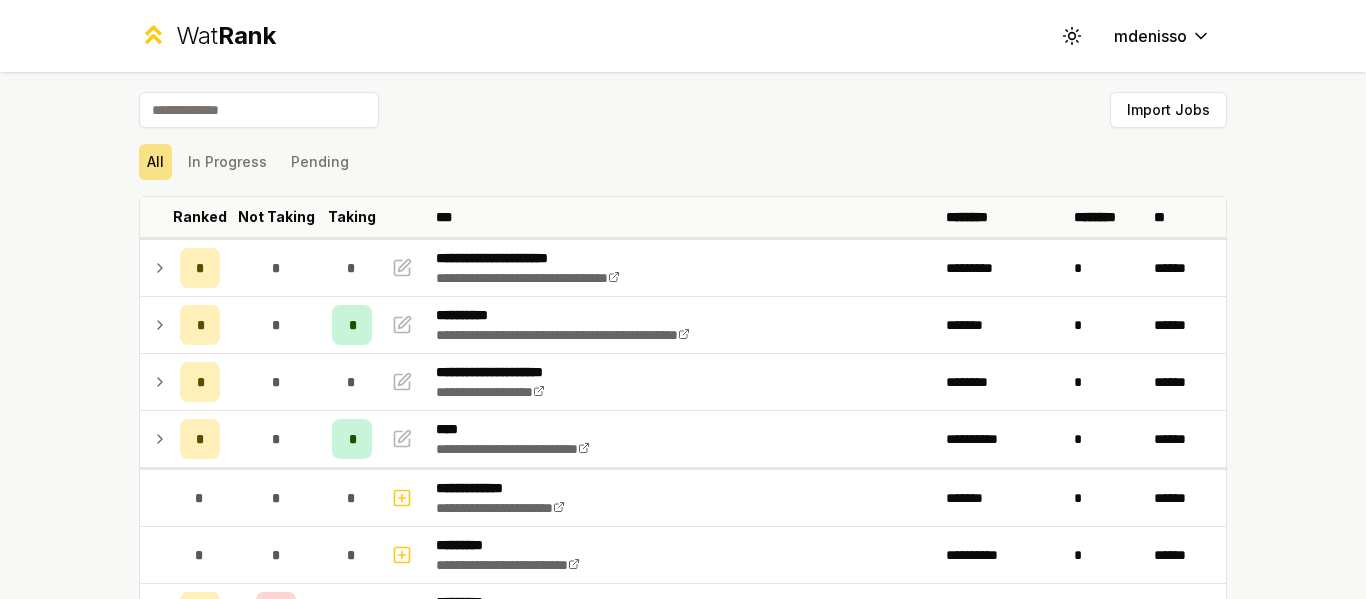 scroll, scrollTop: 0, scrollLeft: 0, axis: both 